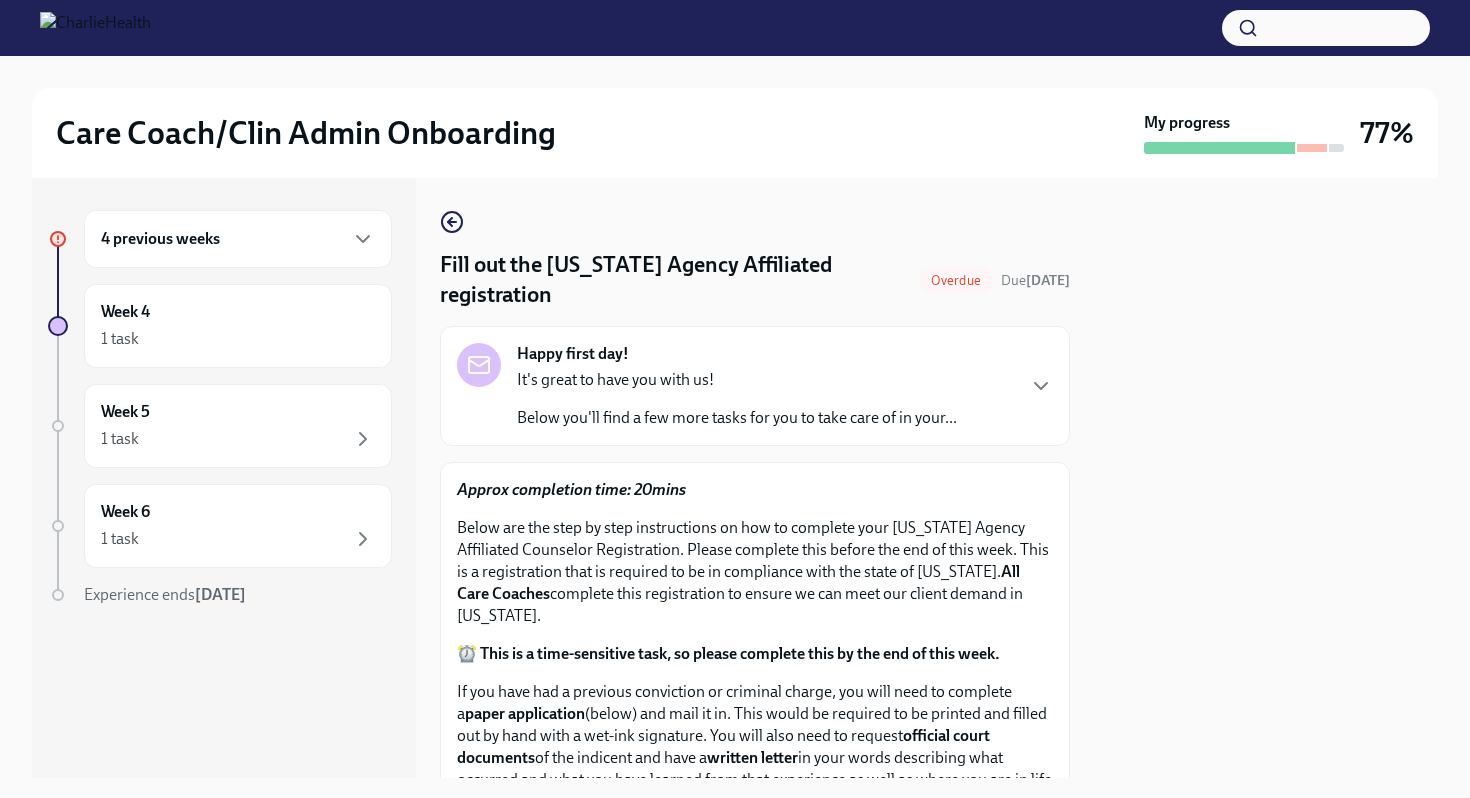 scroll, scrollTop: 0, scrollLeft: 0, axis: both 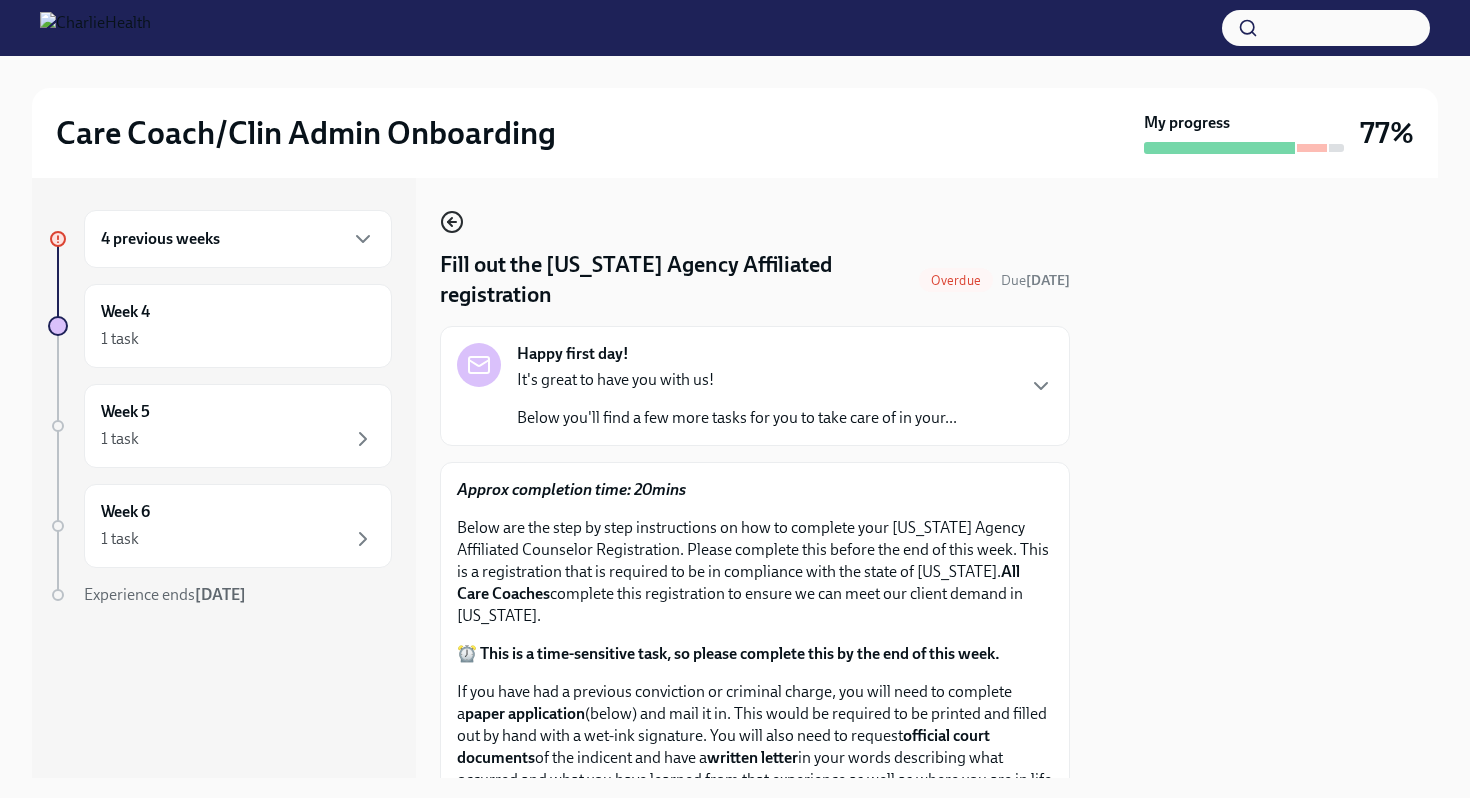 click 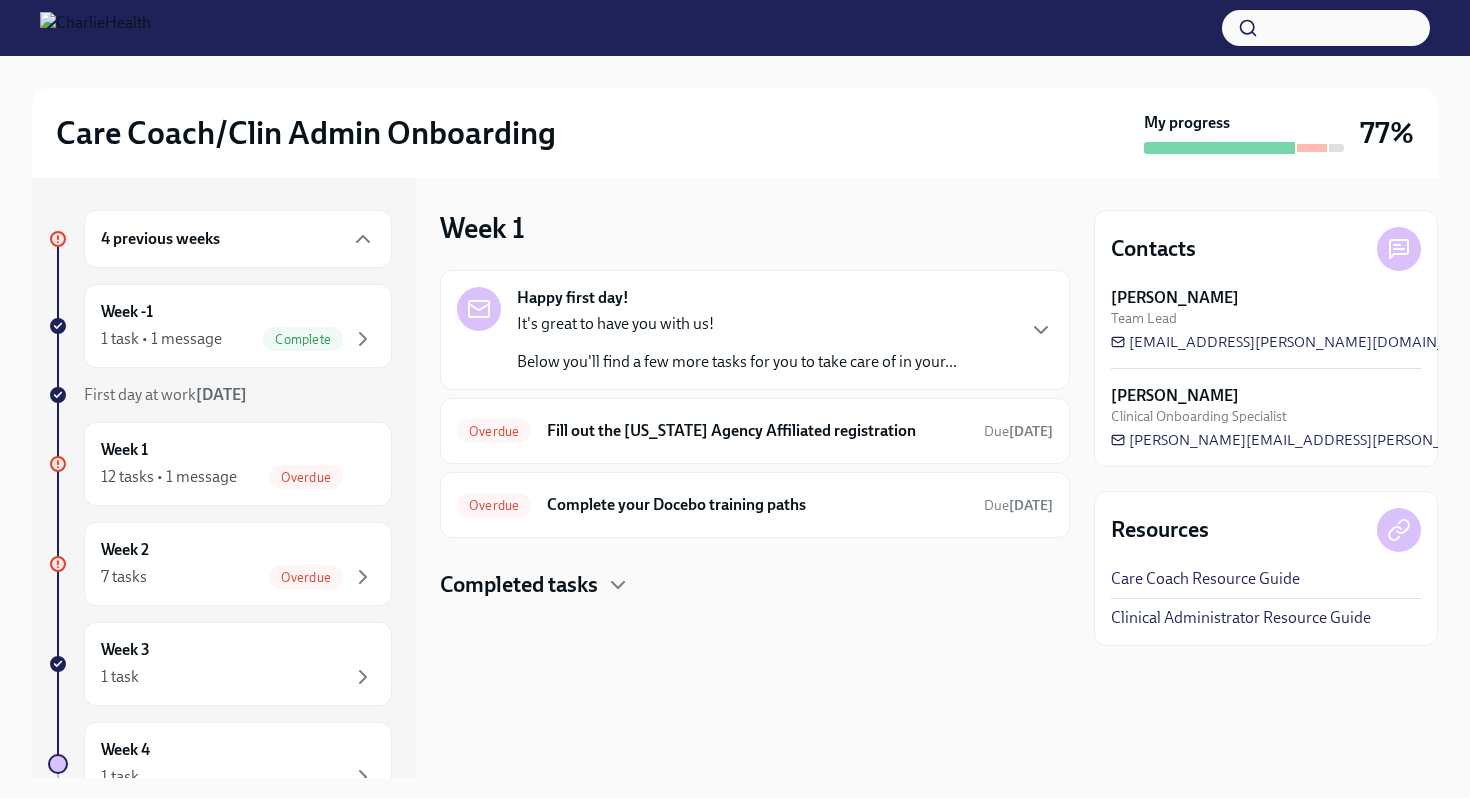 click on "4 previous weeks" at bounding box center (160, 239) 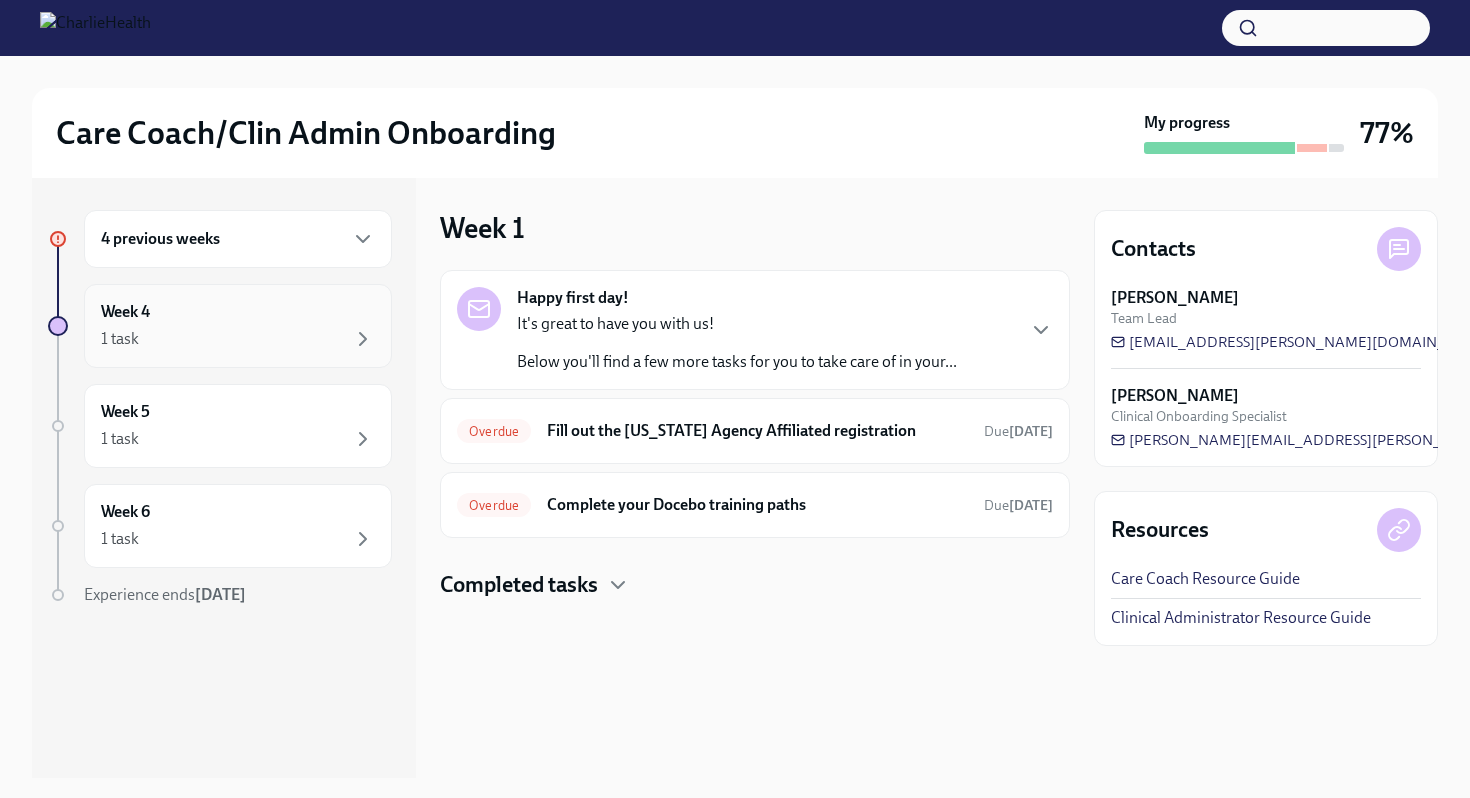 click on "1 task" at bounding box center (238, 339) 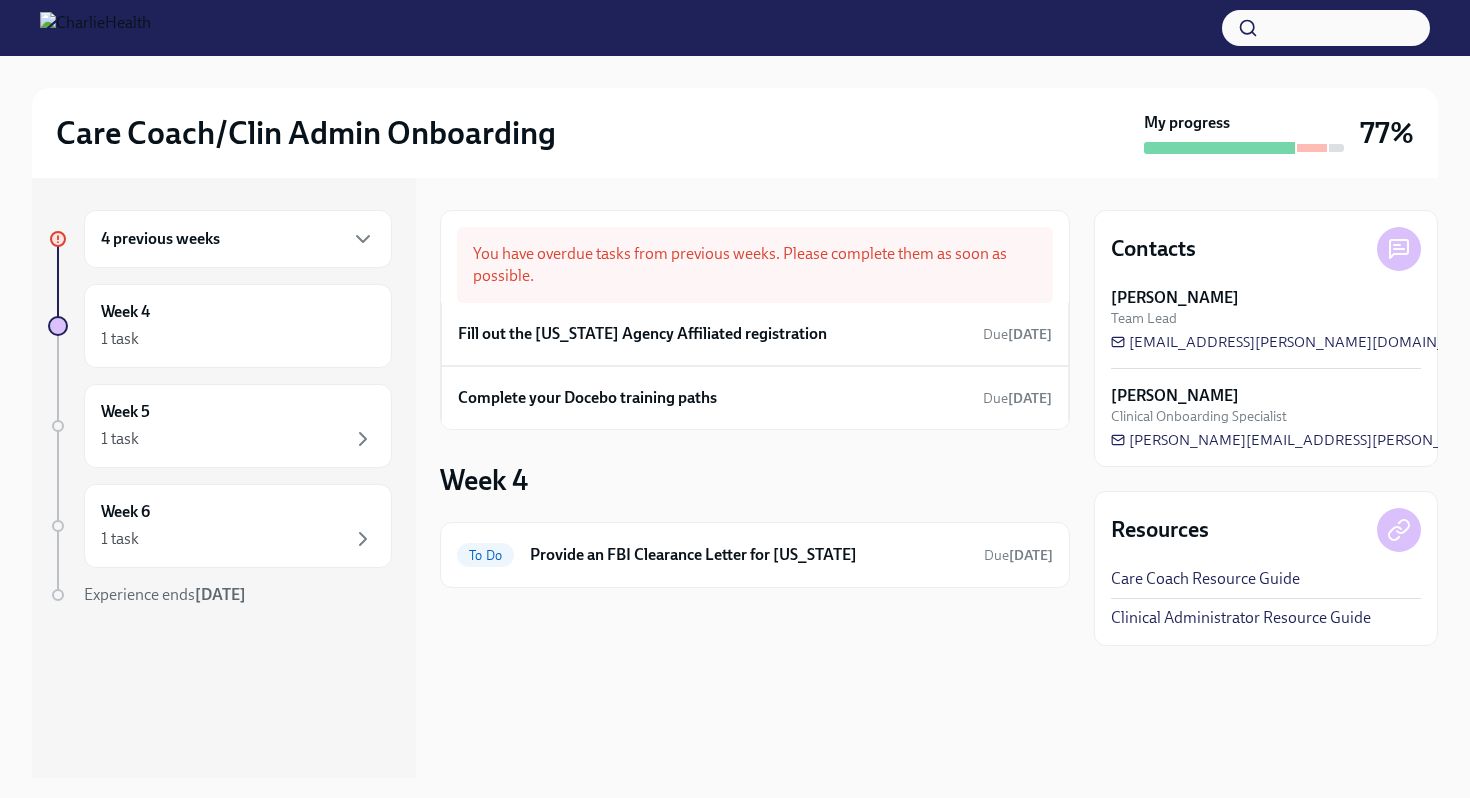 click on "4 previous weeks Week 4 1 task Week 5 1 task Week 6 1 task Experience ends  Aug 14th" at bounding box center [224, 478] 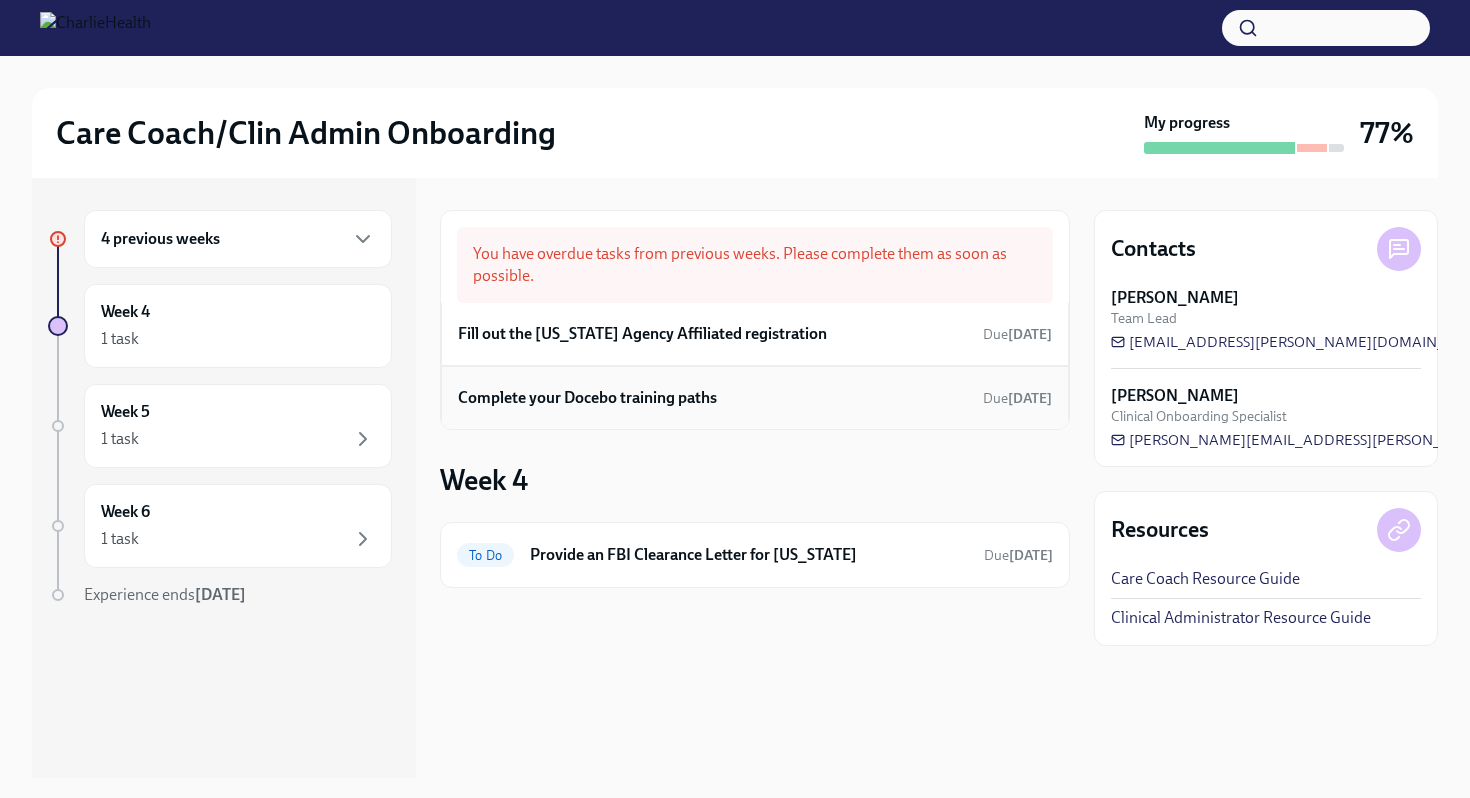 click on "Complete your Docebo training paths Due  10 days ago" at bounding box center (755, 398) 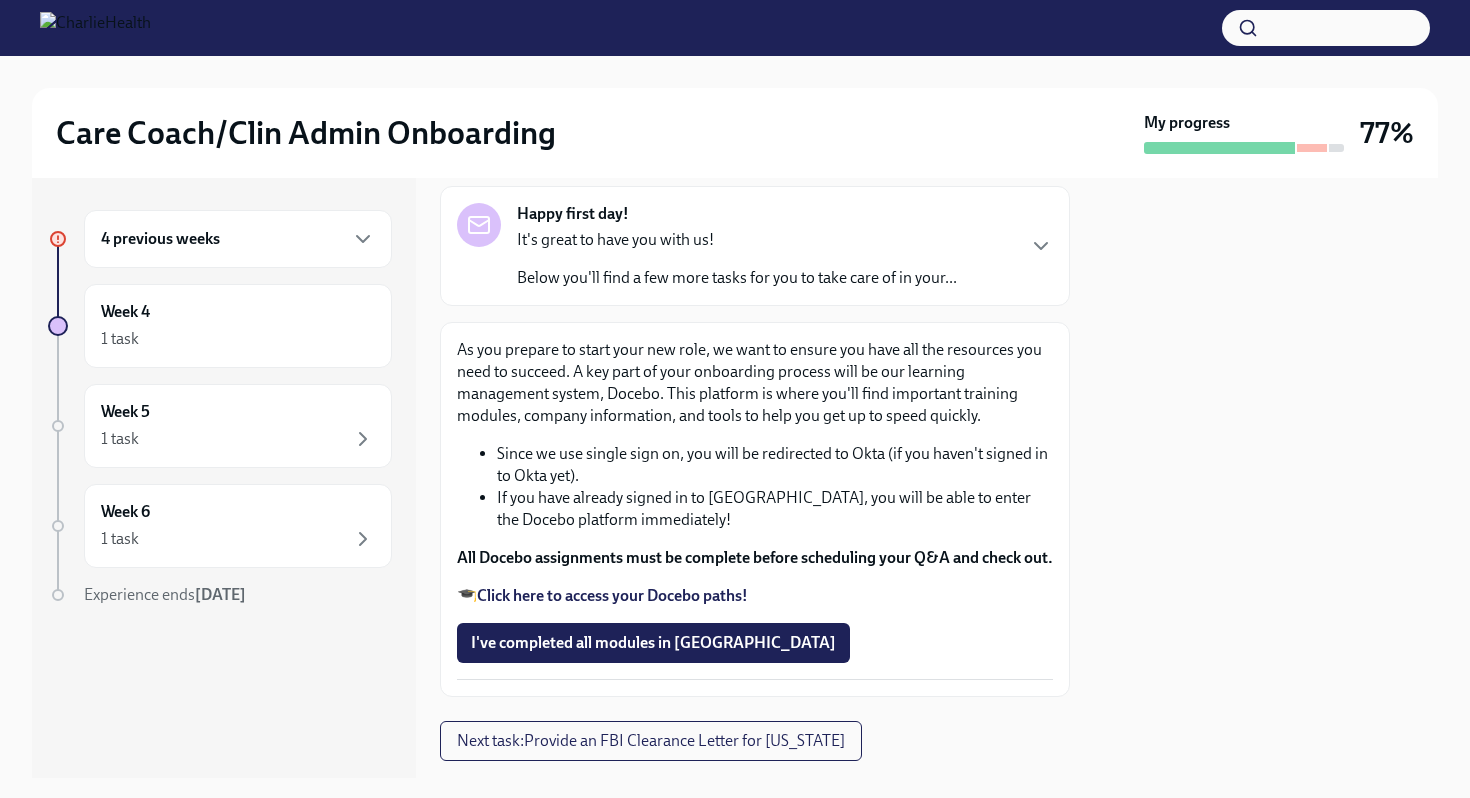 scroll, scrollTop: 179, scrollLeft: 0, axis: vertical 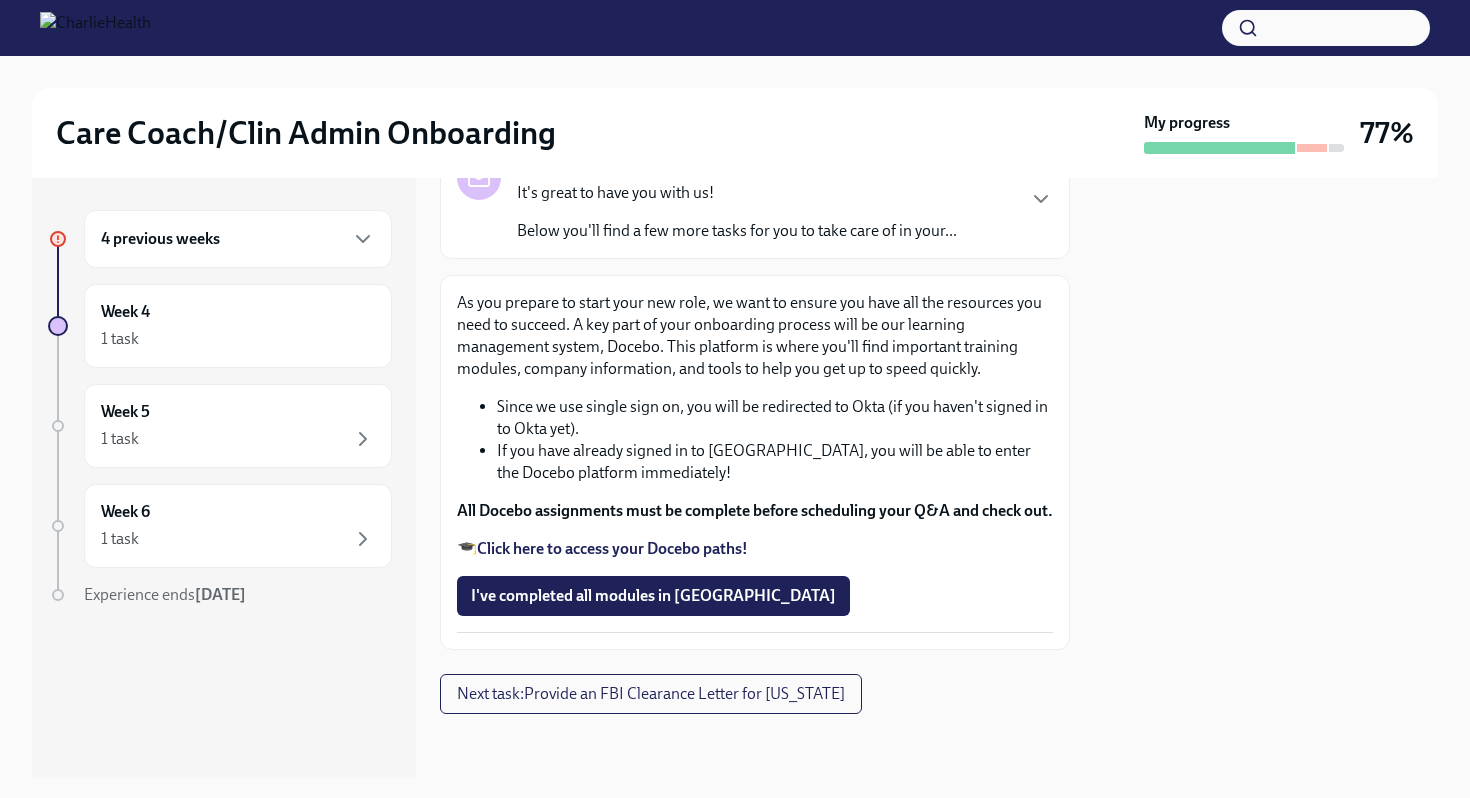 click on "Click here to access your Docebo paths!" at bounding box center [612, 548] 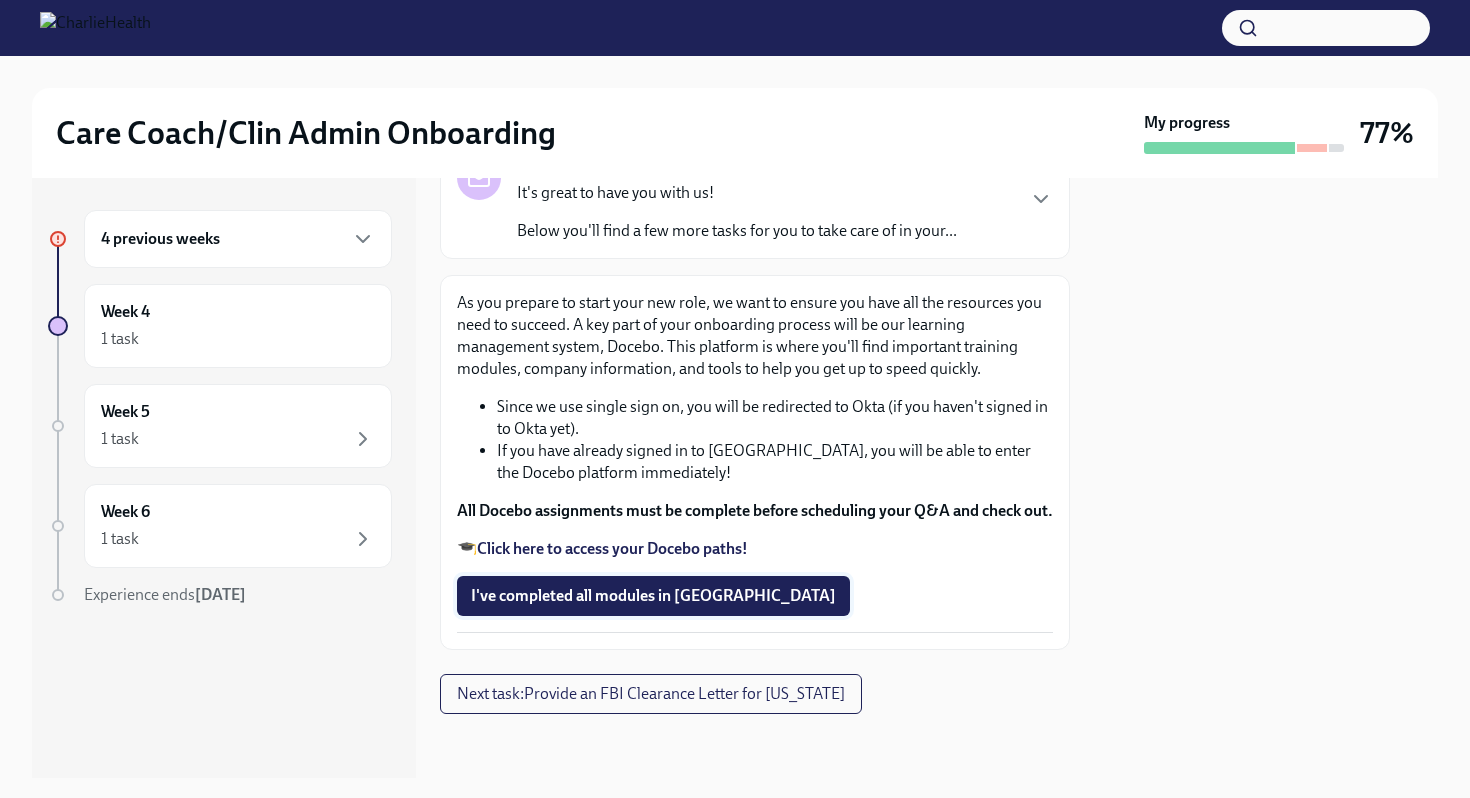 click on "I've completed all modules in Docebo" at bounding box center [653, 596] 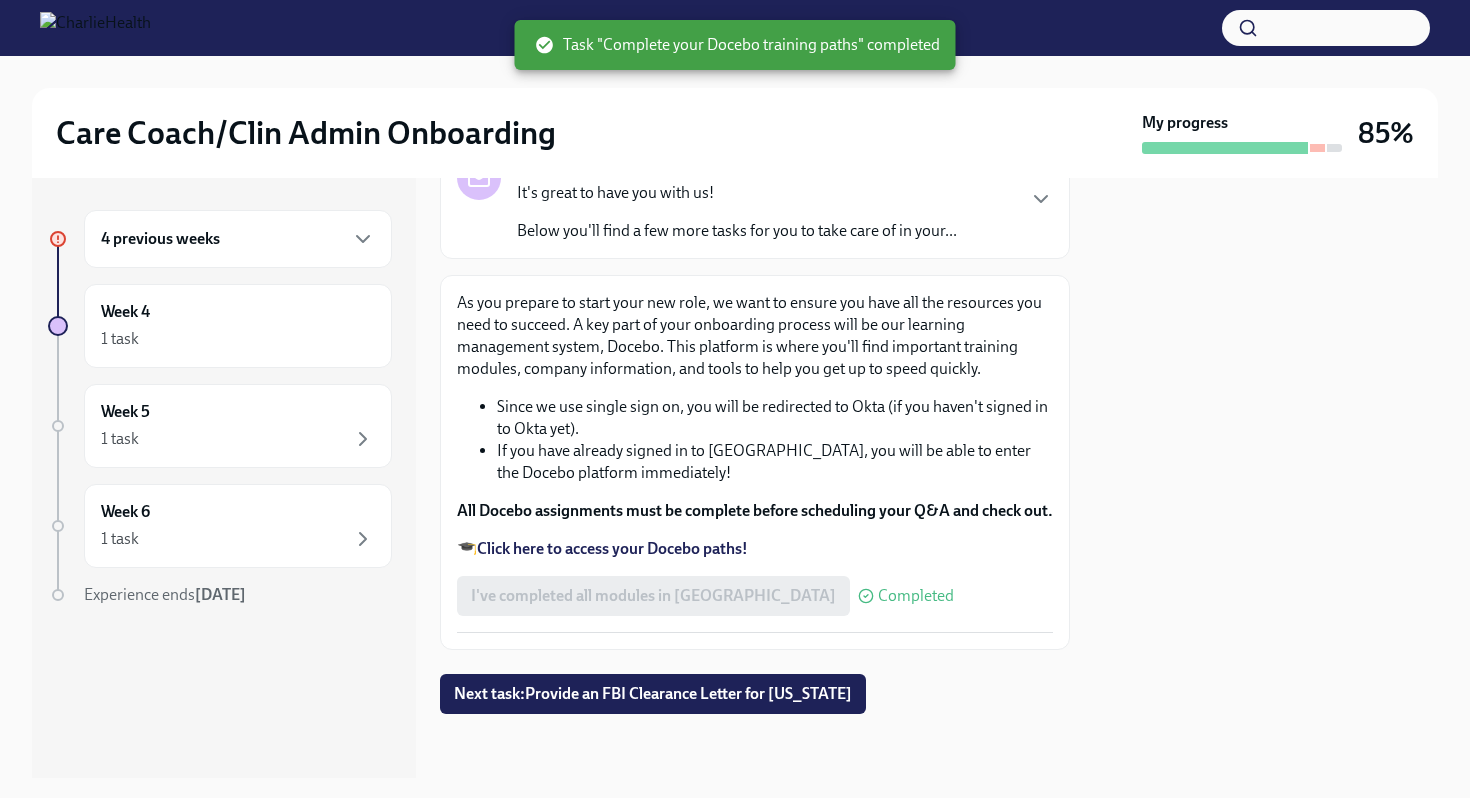 click on "4 previous weeks" at bounding box center (238, 239) 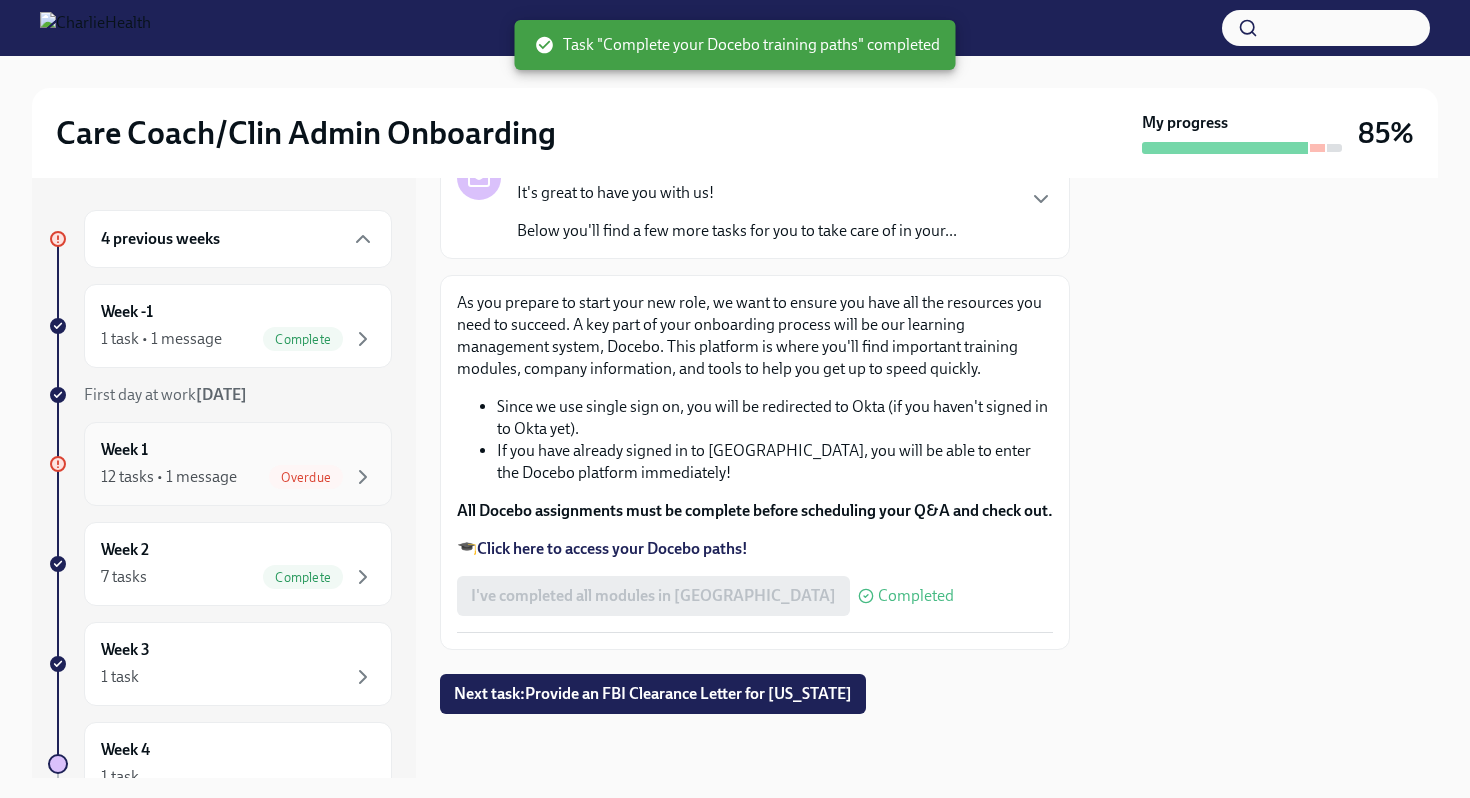 click on "Overdue" at bounding box center (306, 477) 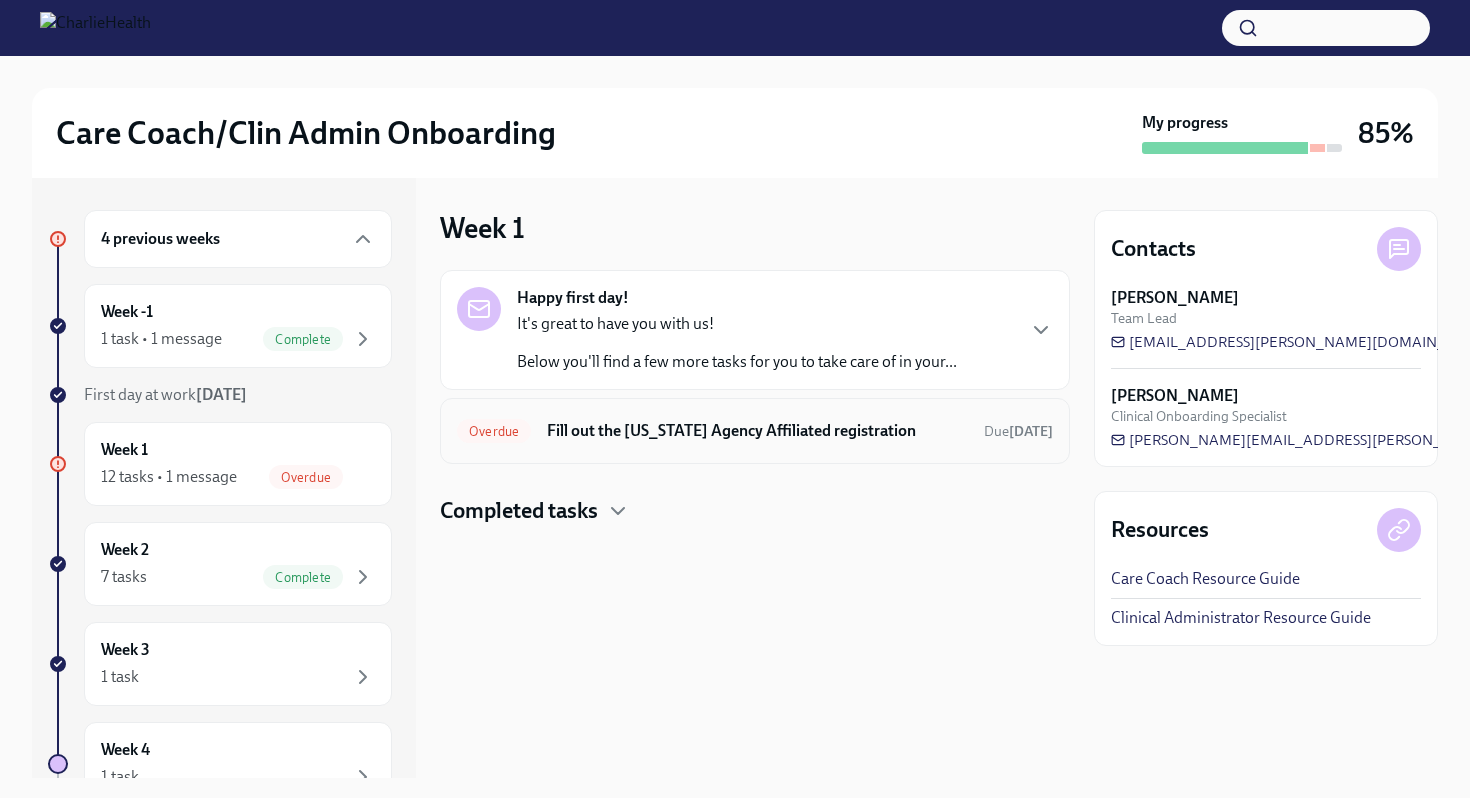 click on "Fill out the [US_STATE] Agency Affiliated registration" at bounding box center [757, 431] 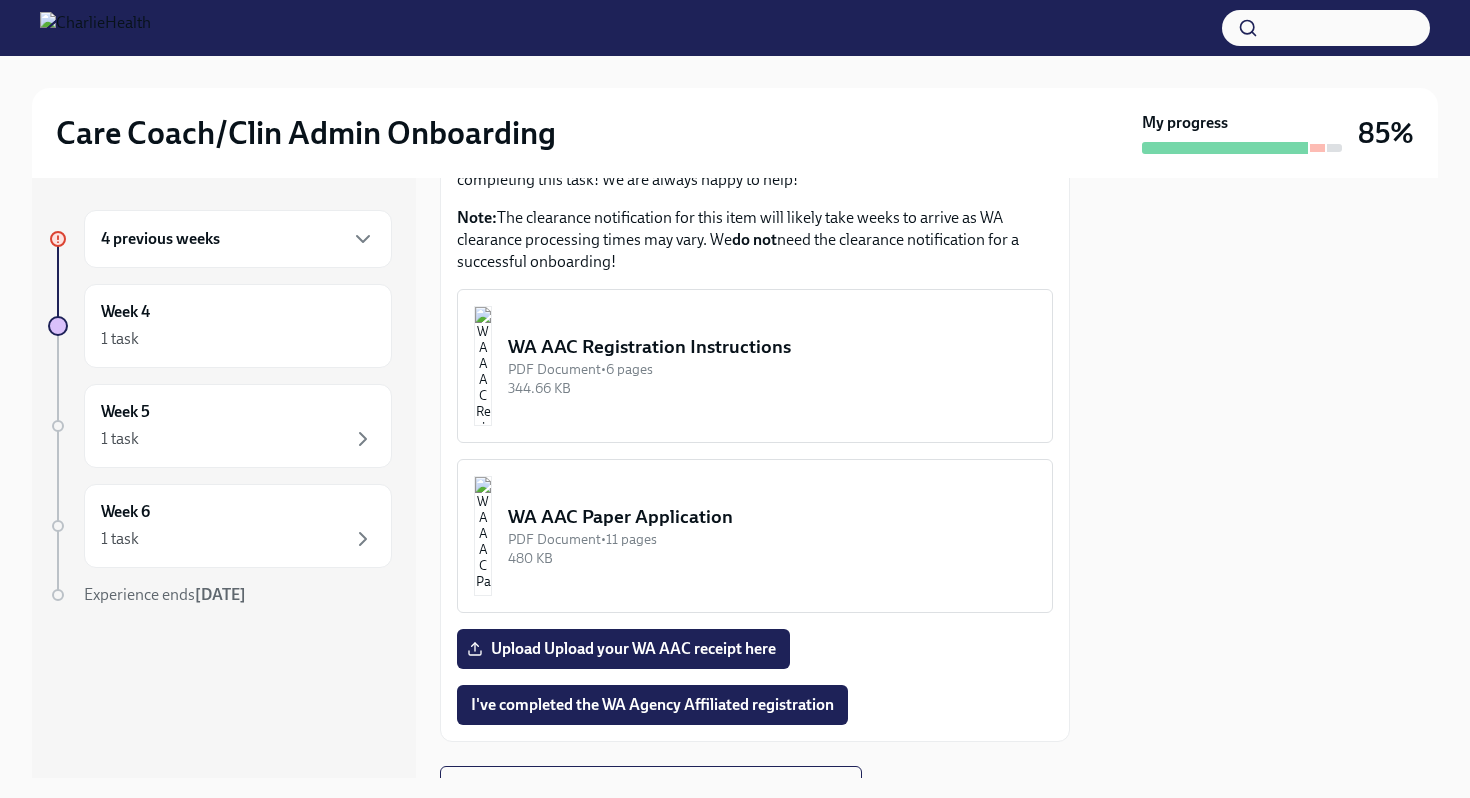 scroll, scrollTop: 1186, scrollLeft: 0, axis: vertical 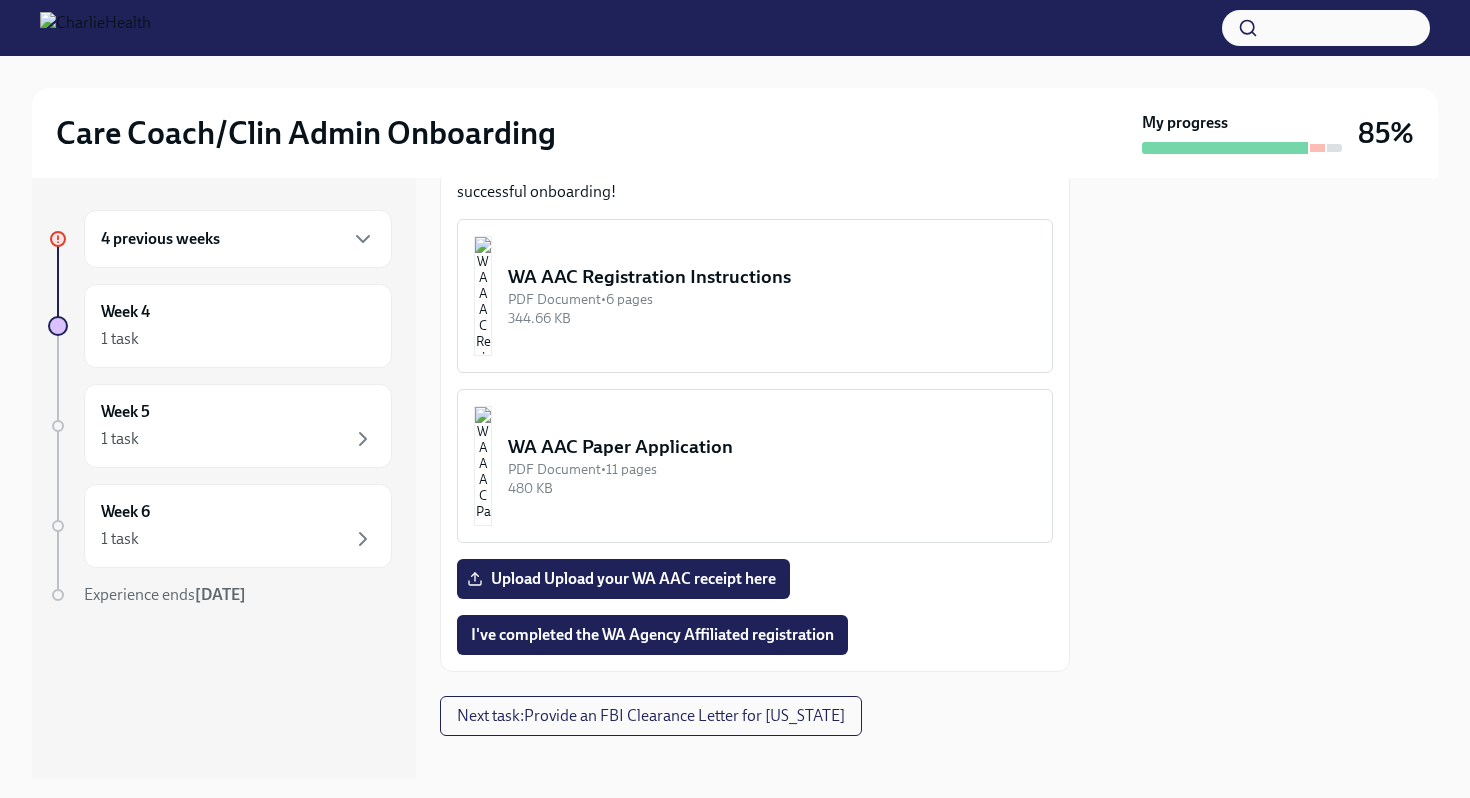 click at bounding box center [483, 296] 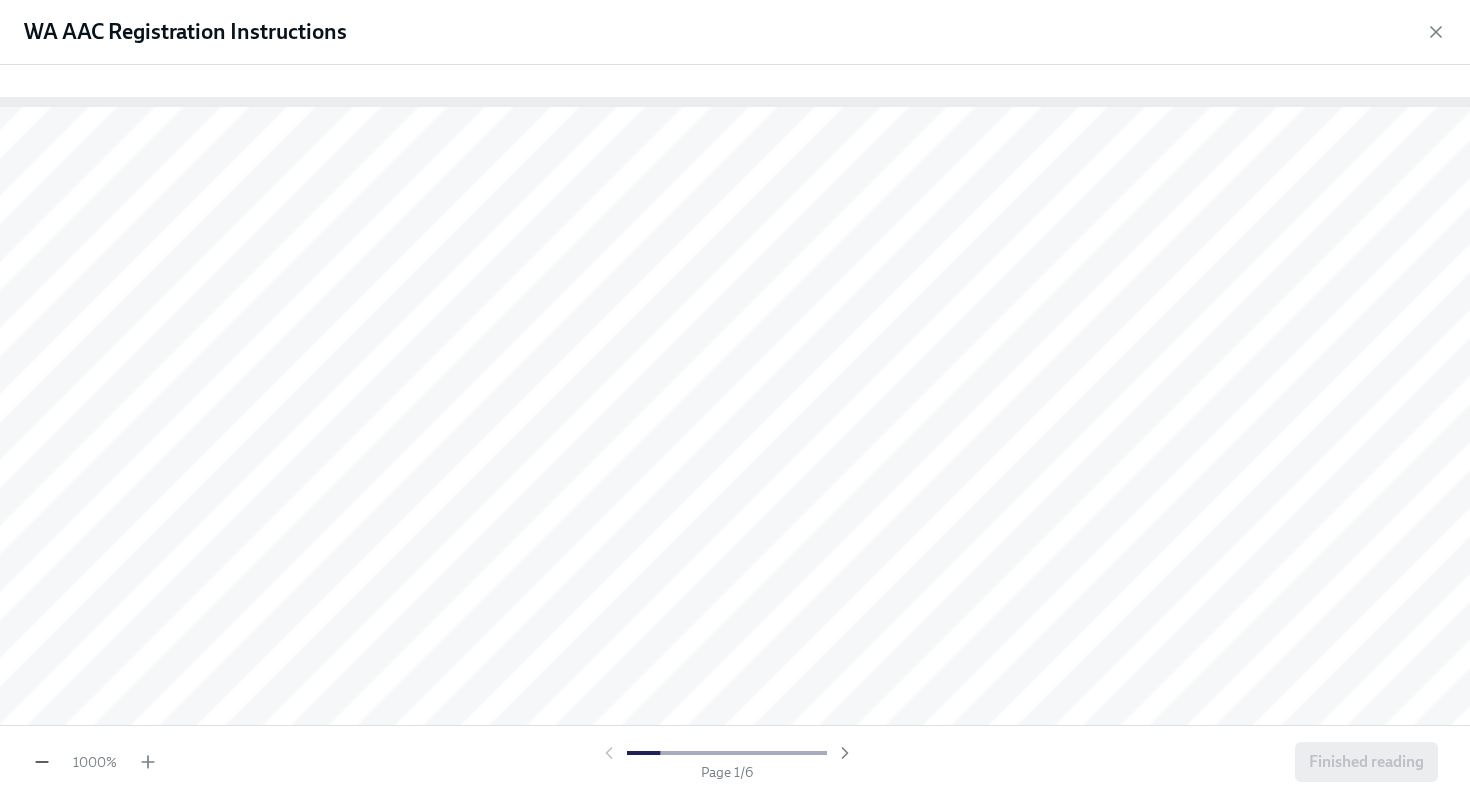 click 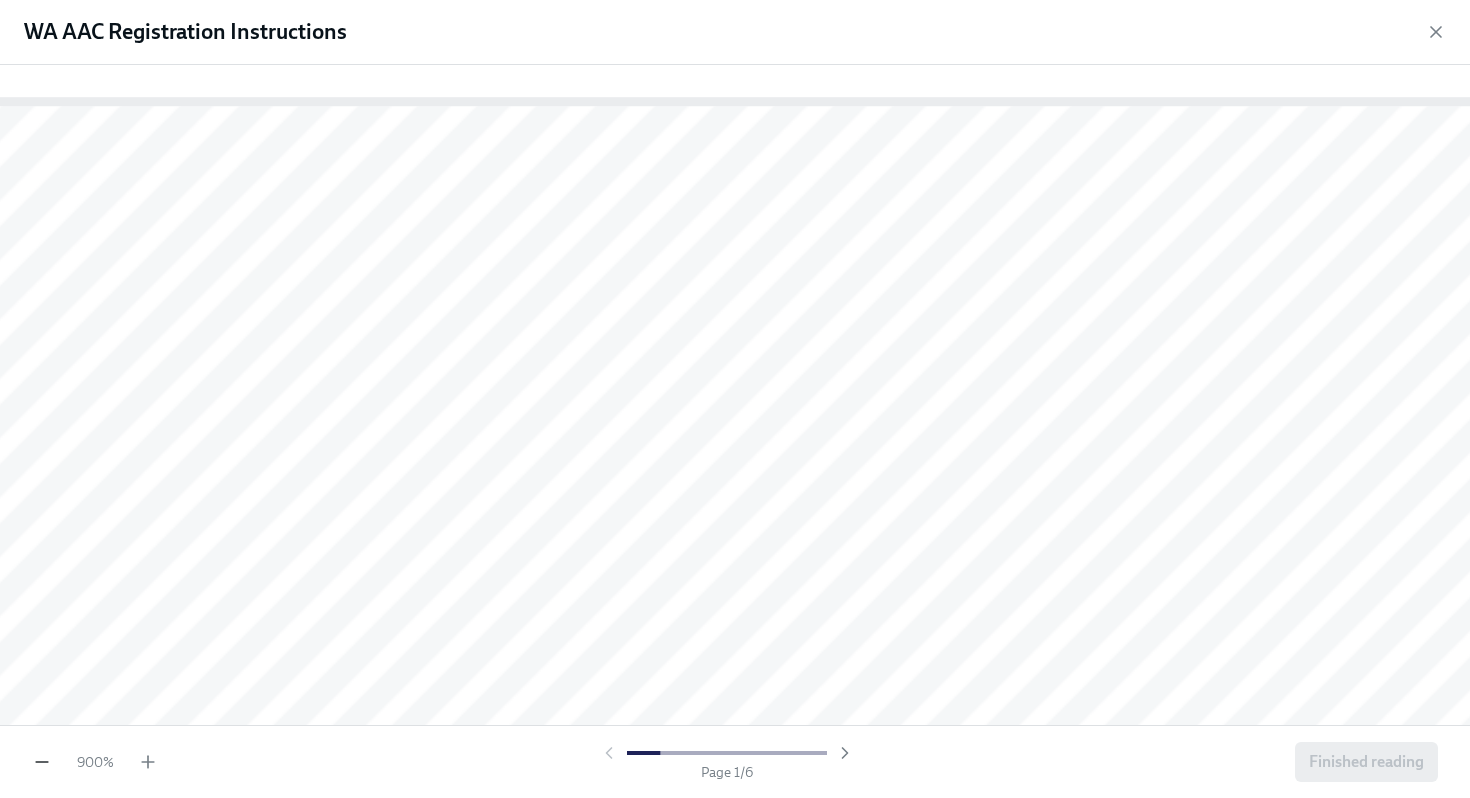 click 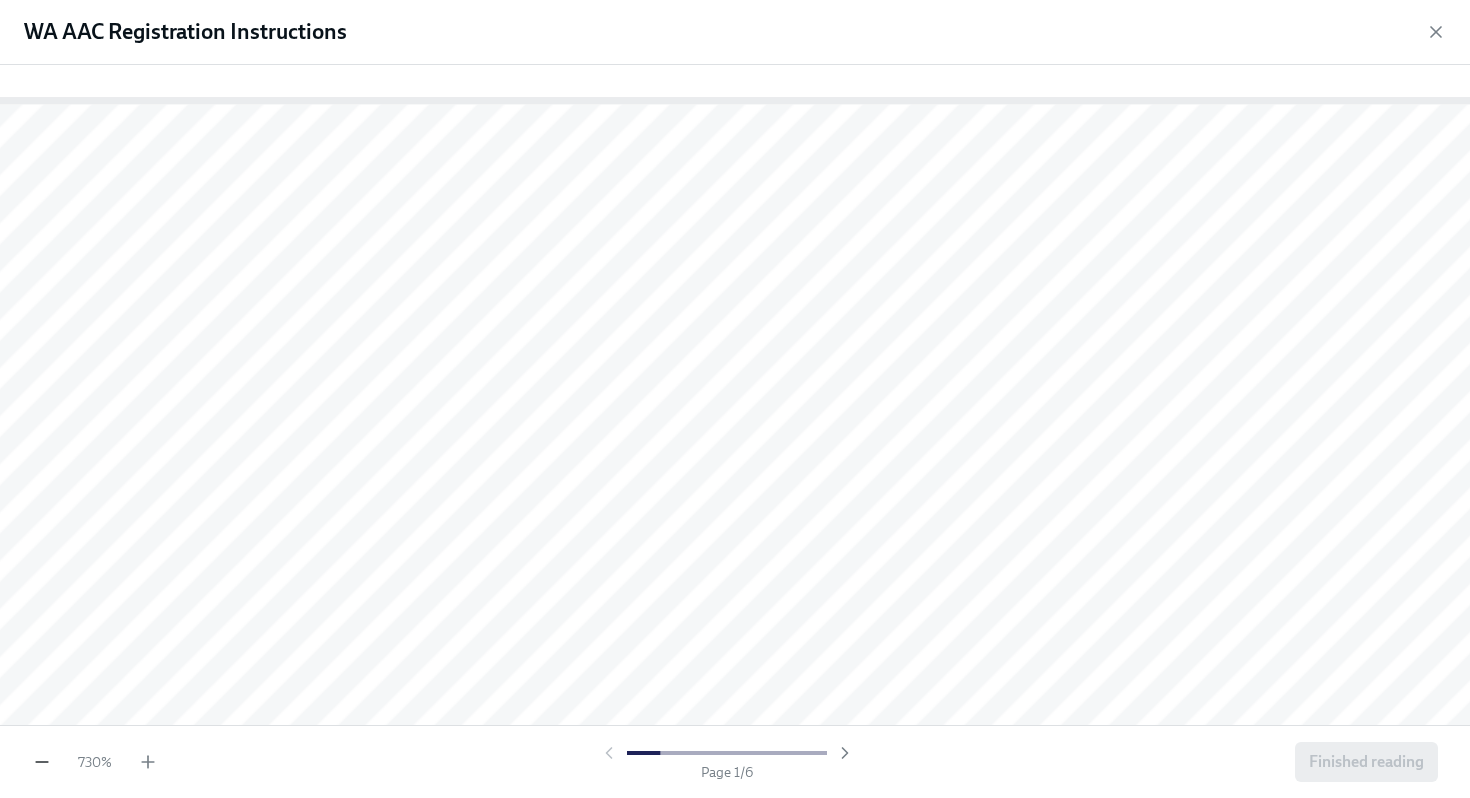 click 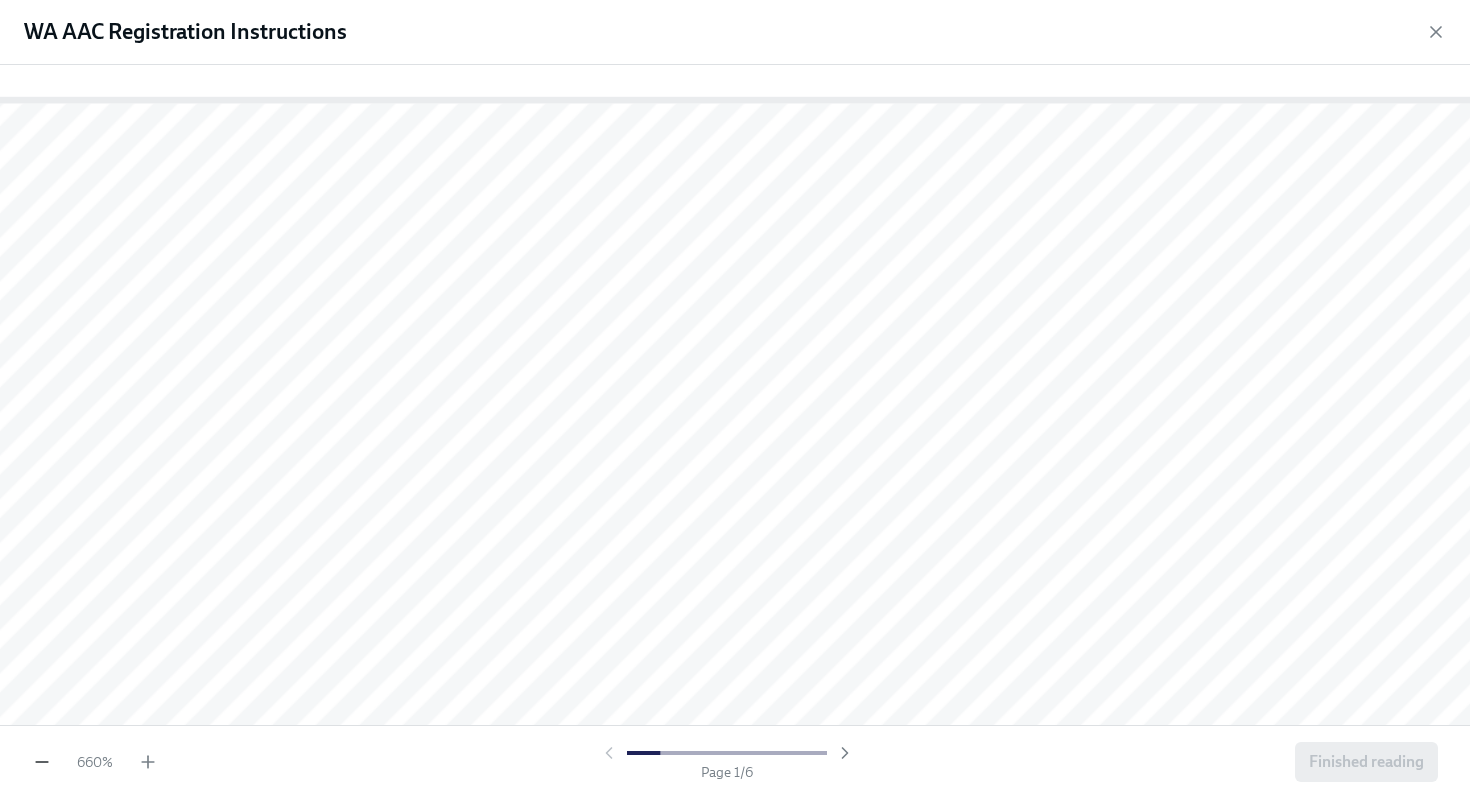 click 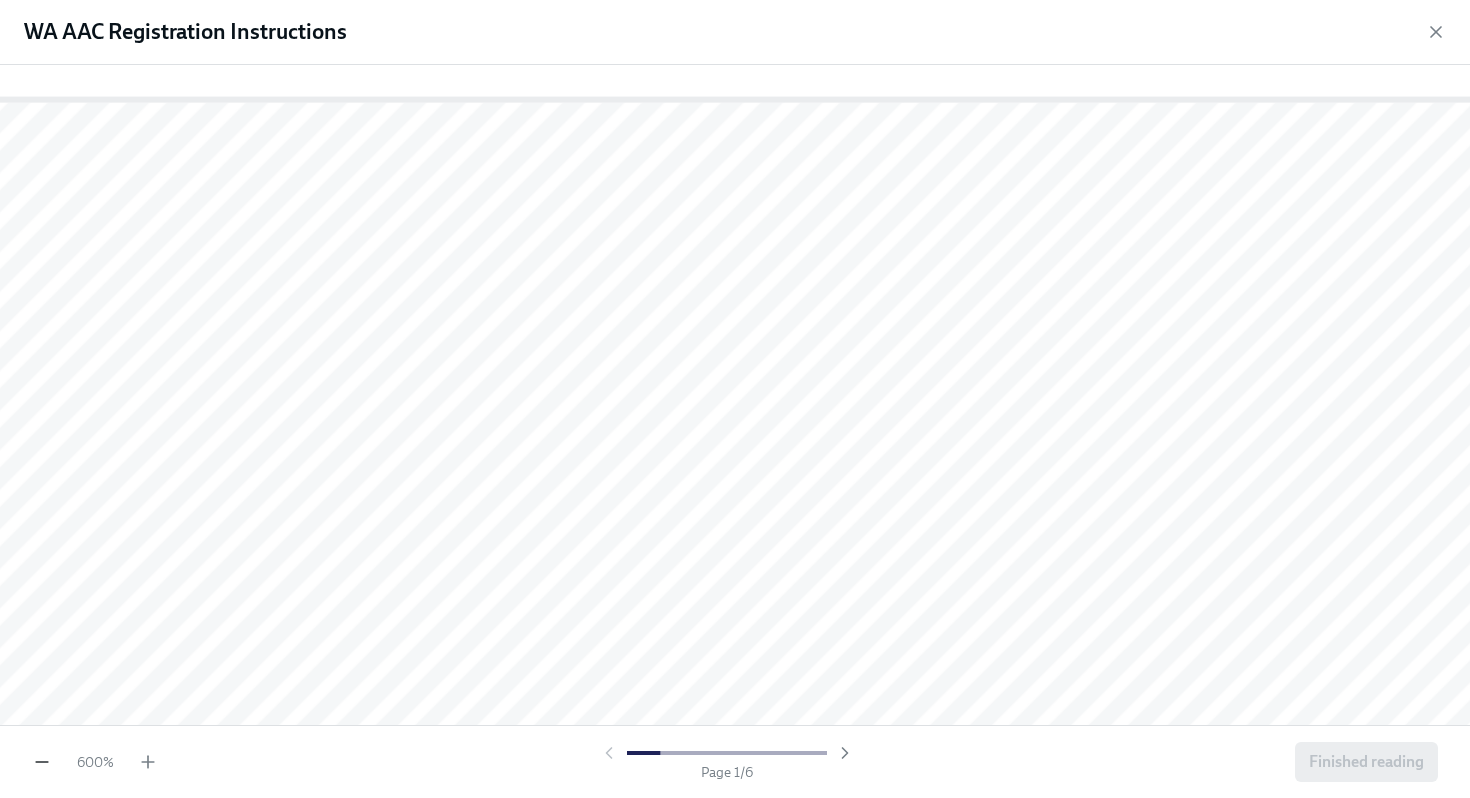 click 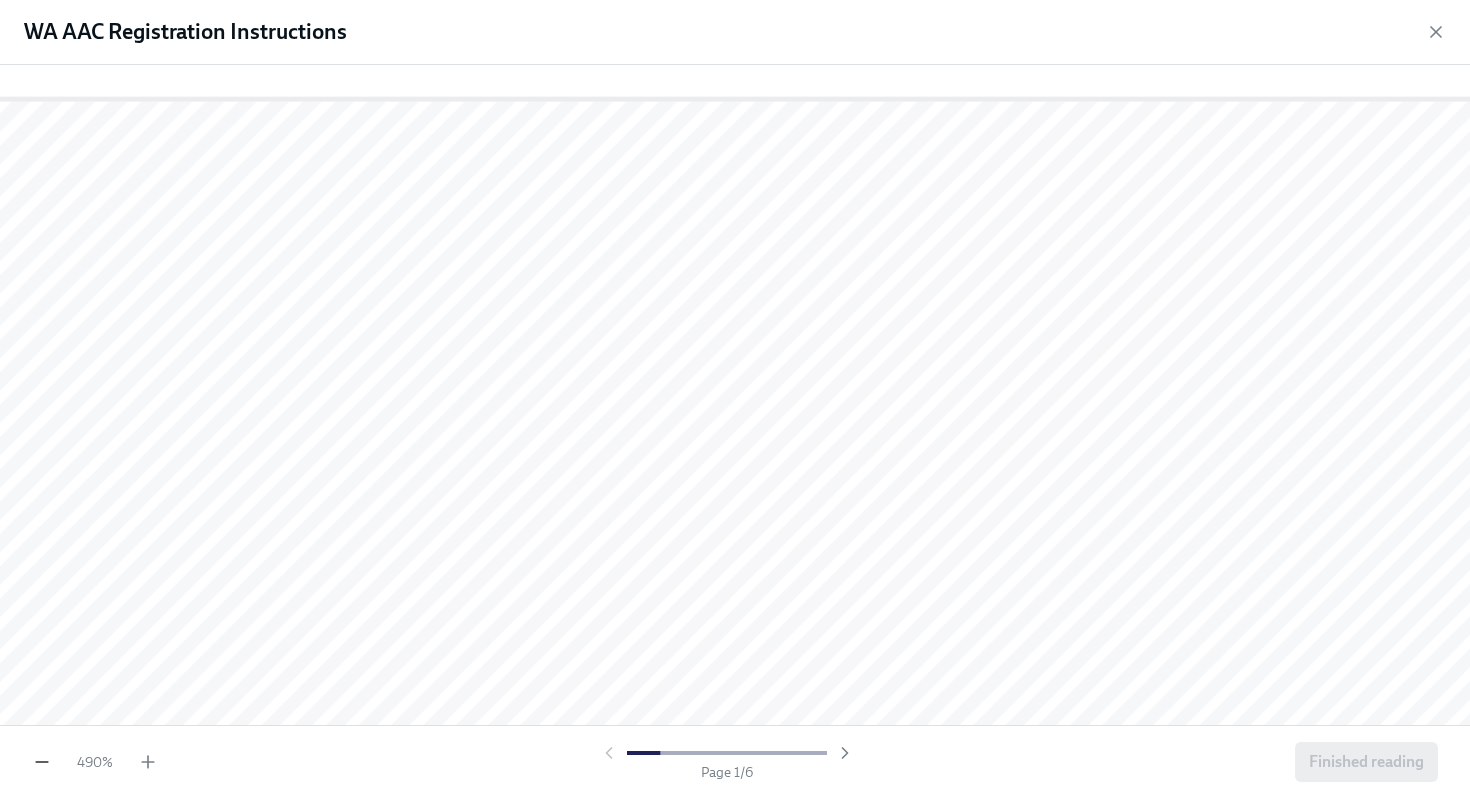 click 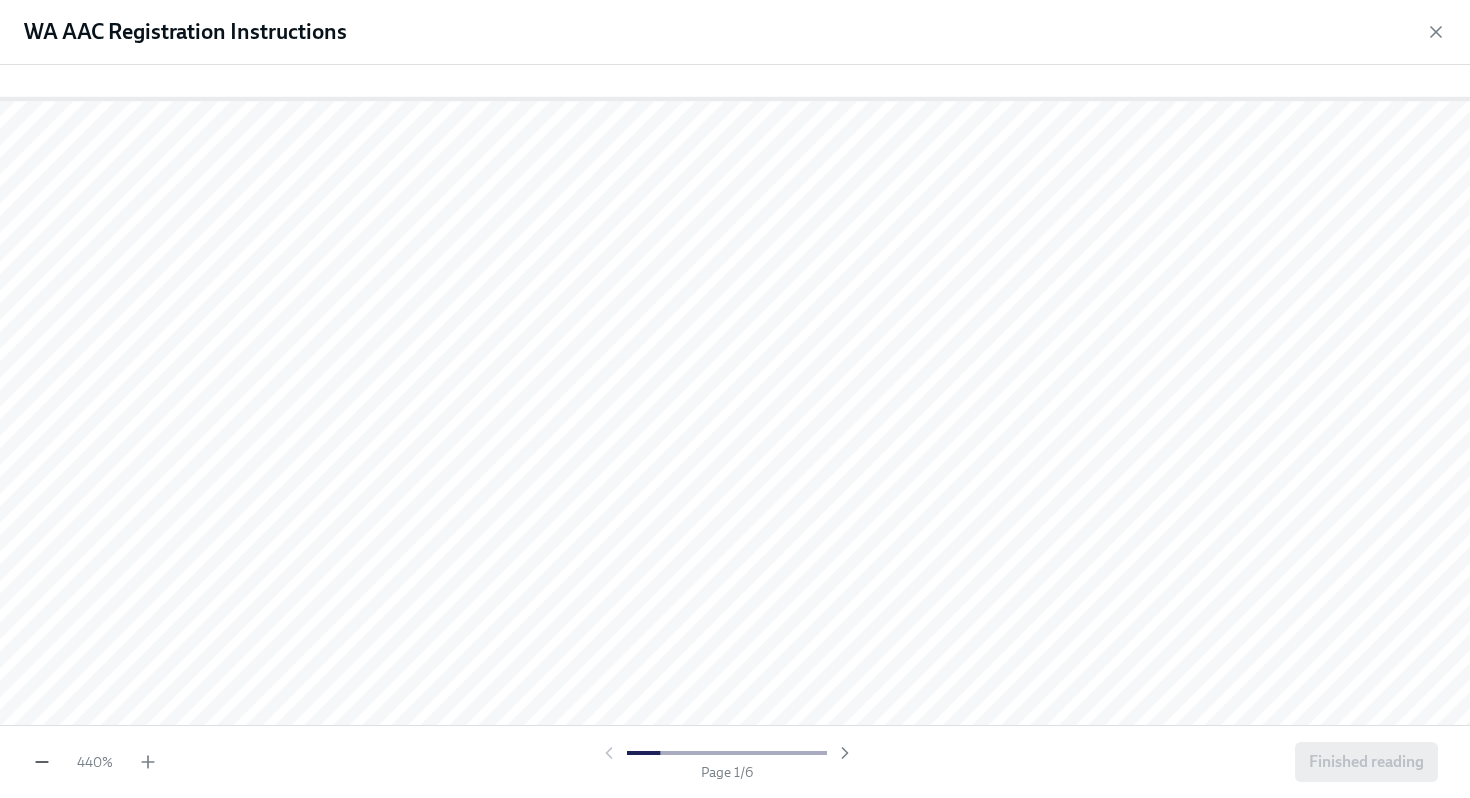 click 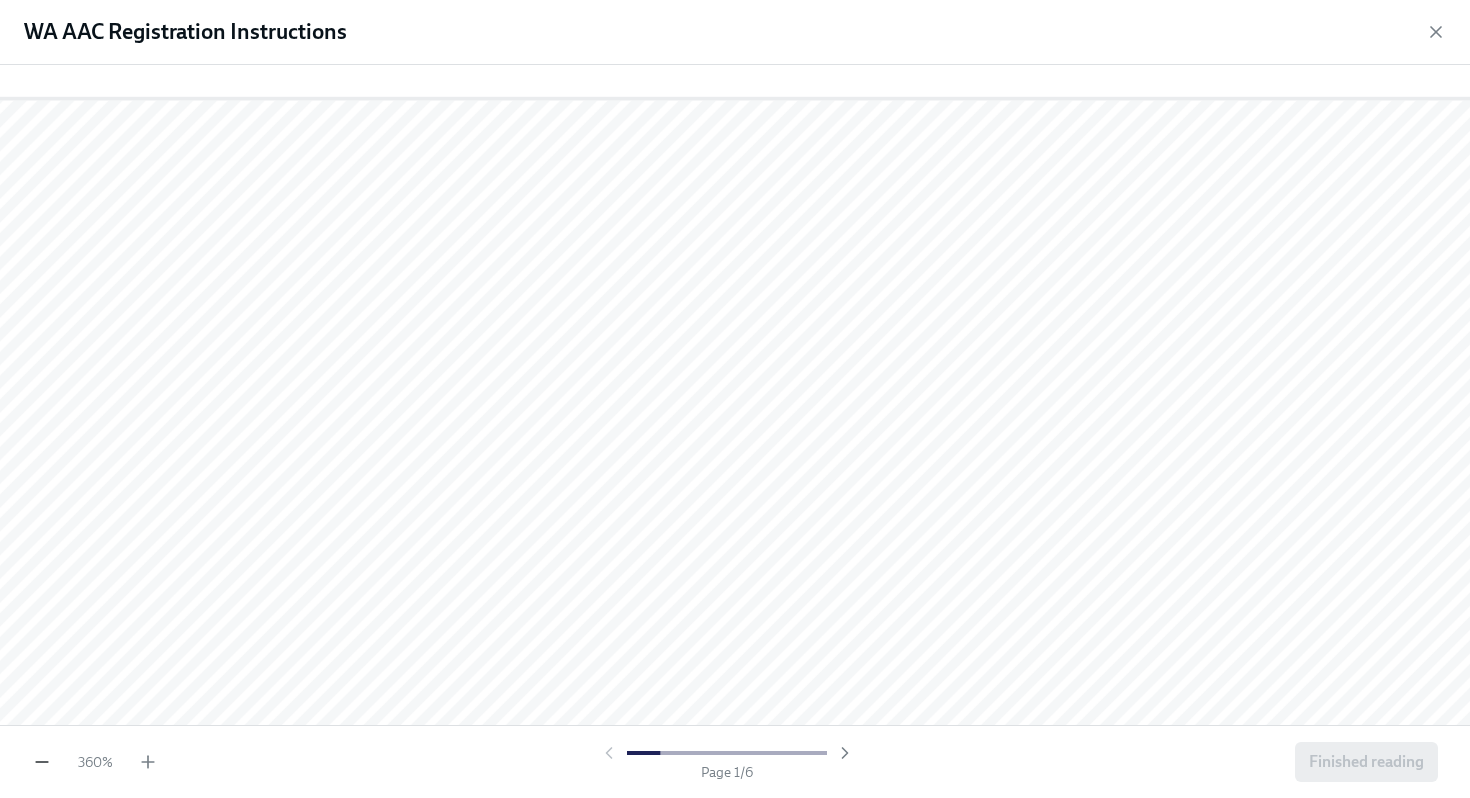 click 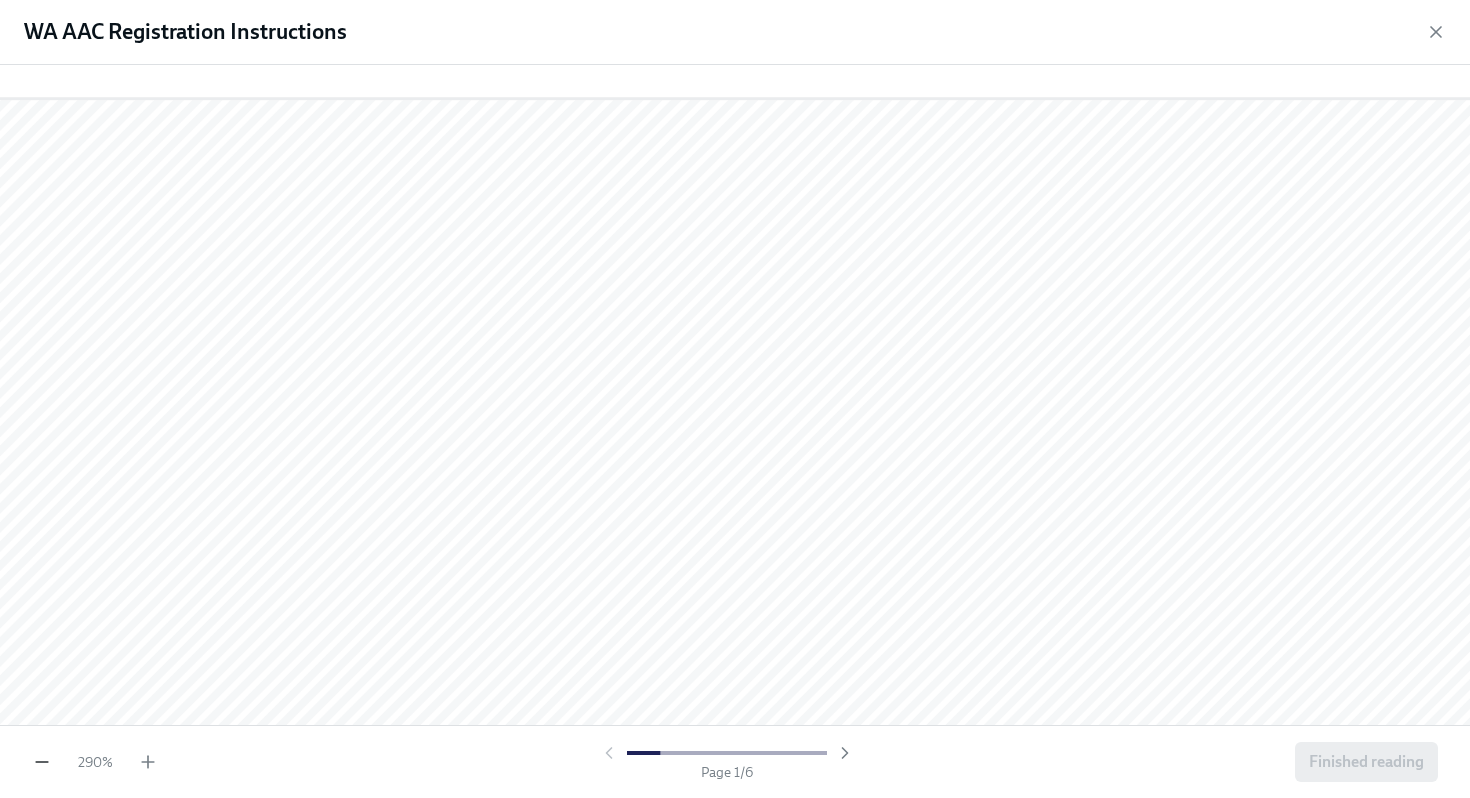 click 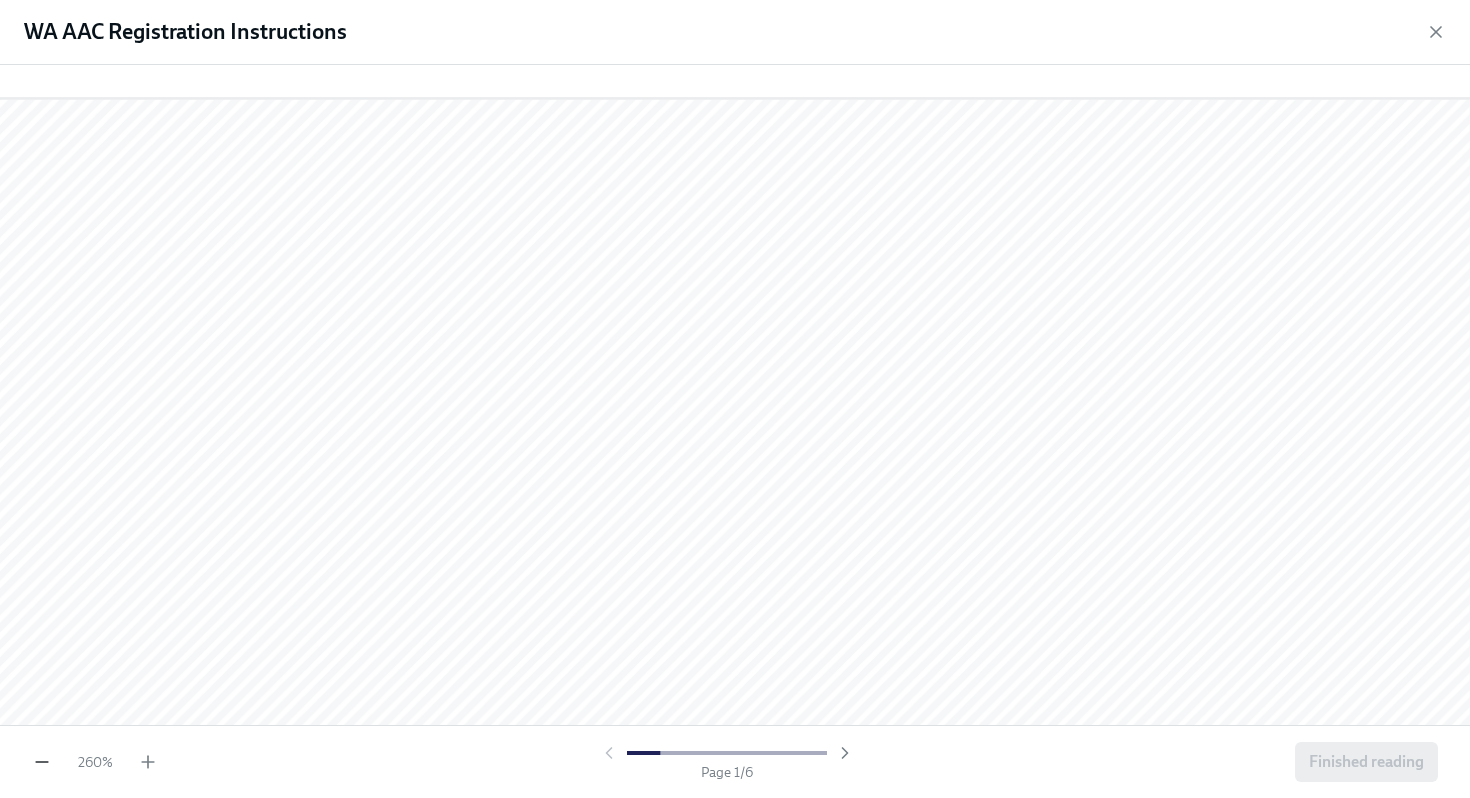 click 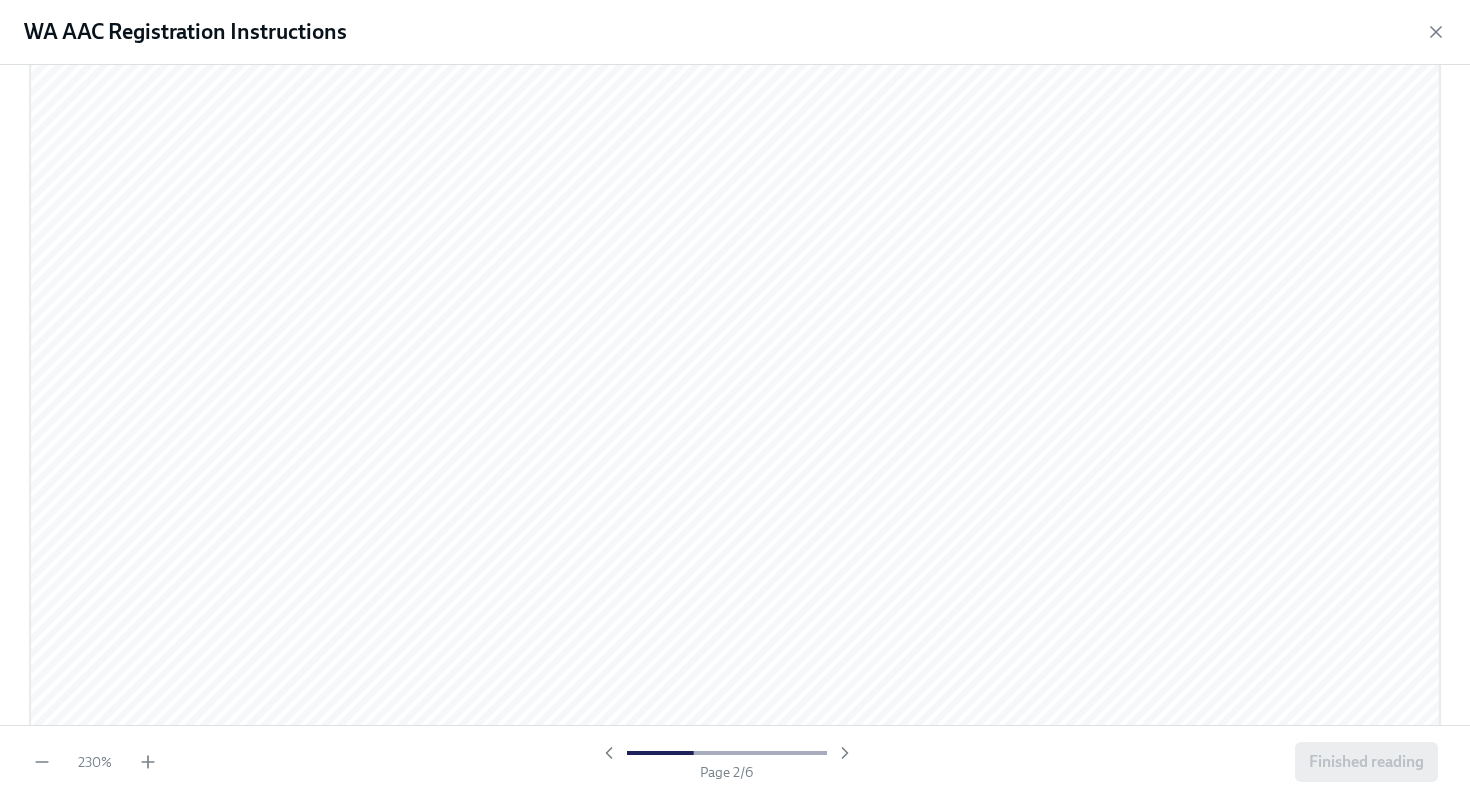 scroll, scrollTop: 2341, scrollLeft: 0, axis: vertical 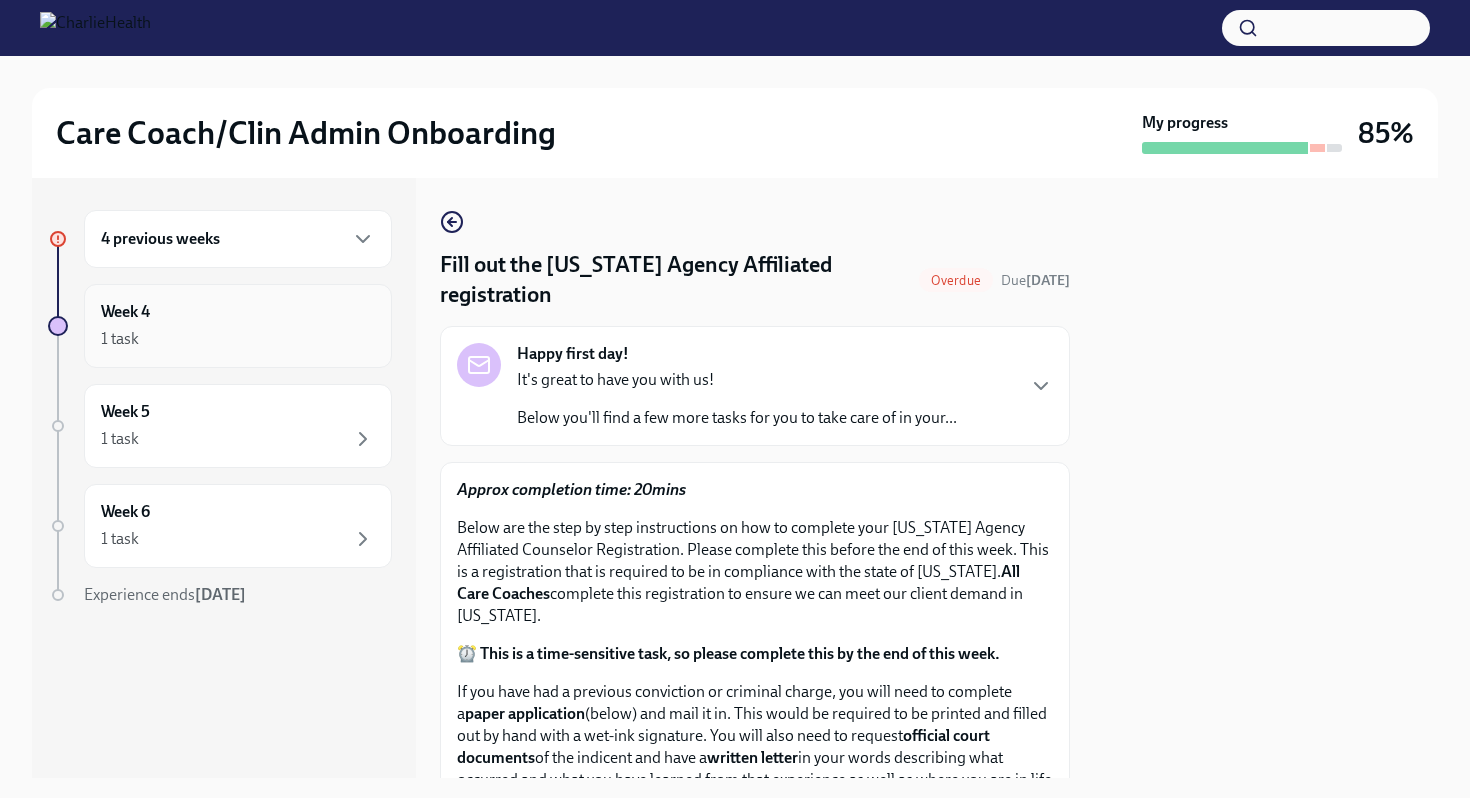 click on "1 task" at bounding box center [238, 339] 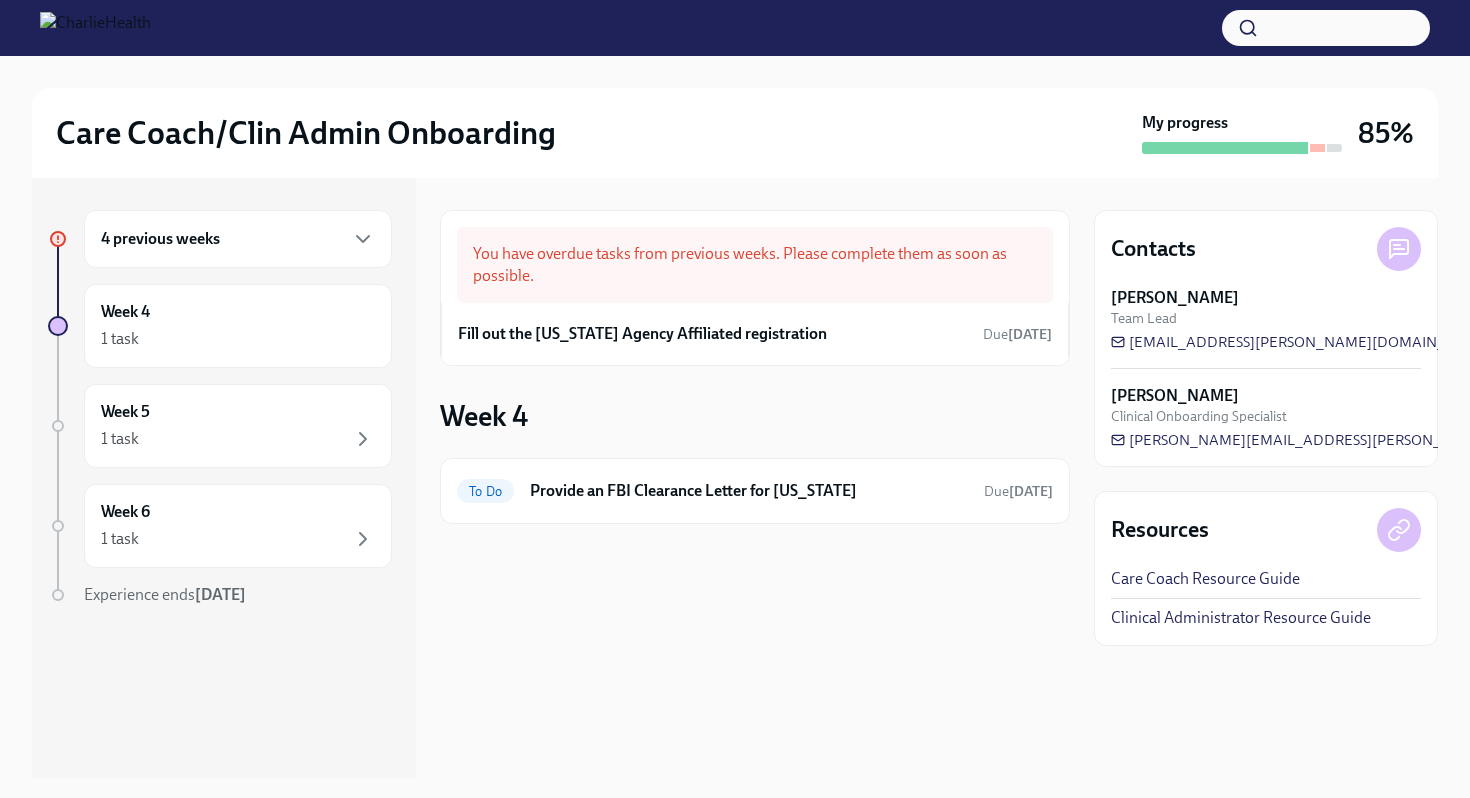 click on "You have overdue tasks from previous weeks. Please complete them as soon as possible." at bounding box center [755, 265] 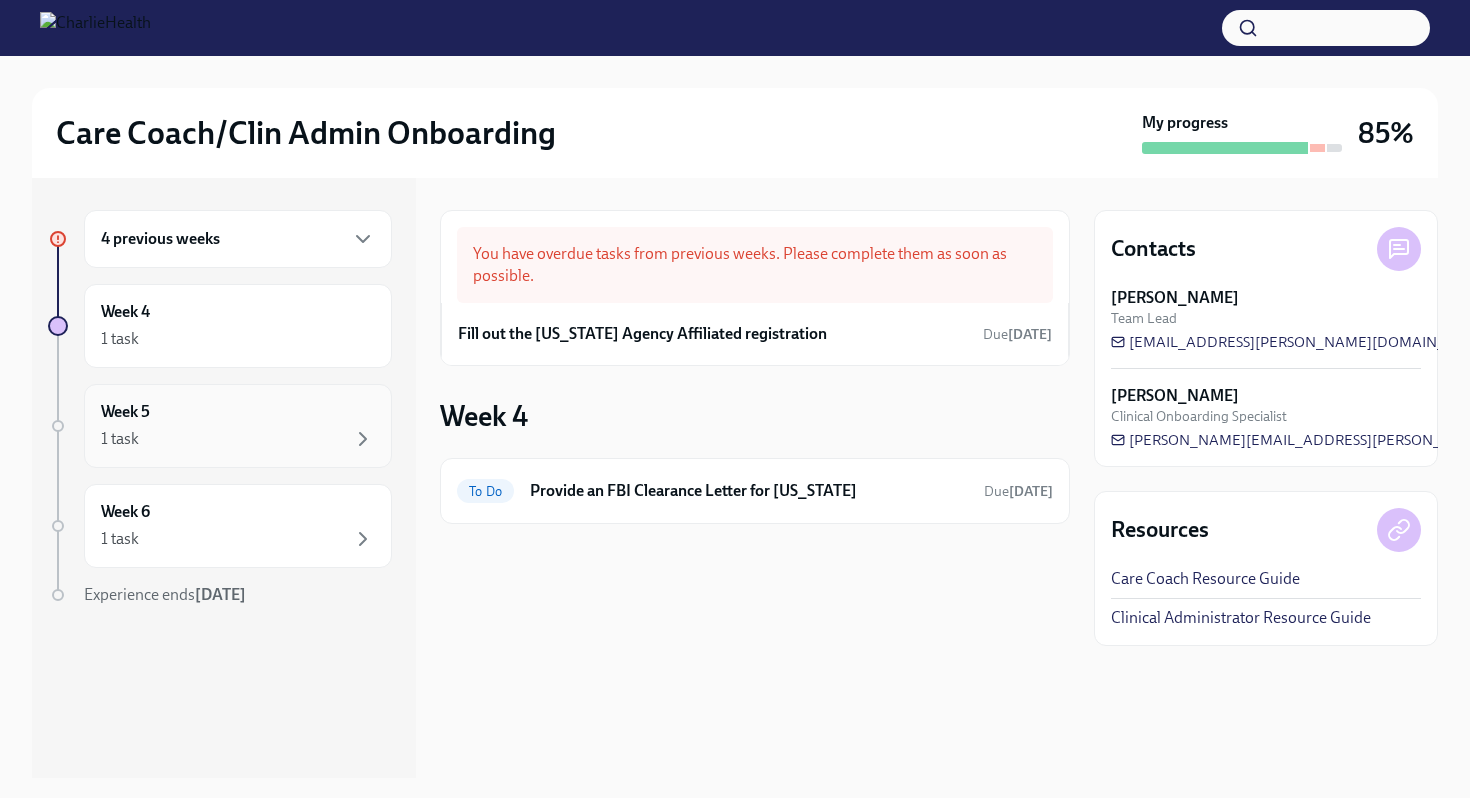 click on "1 task" at bounding box center (238, 439) 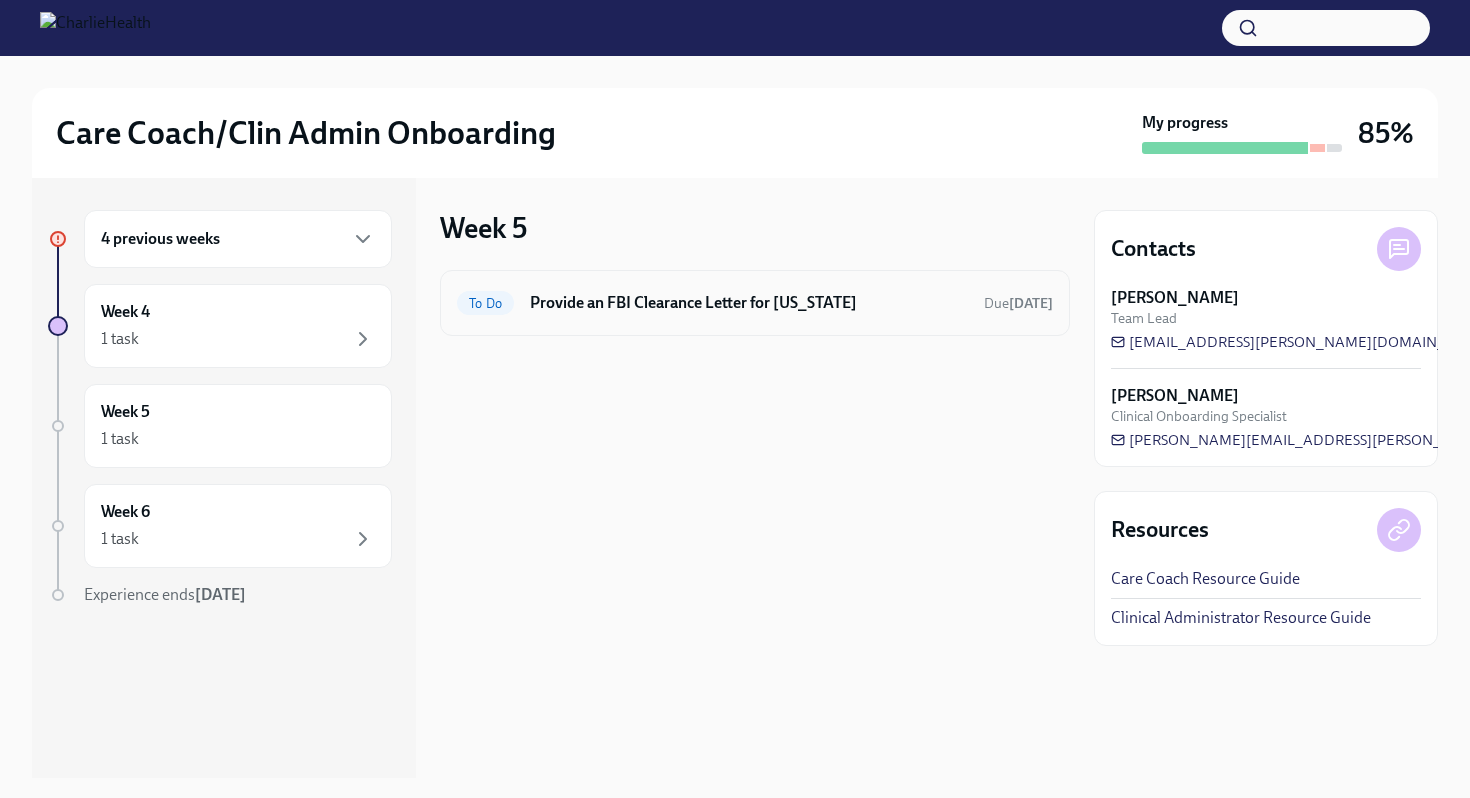 click on "Provide an FBI Clearance Letter for [US_STATE]" at bounding box center (749, 303) 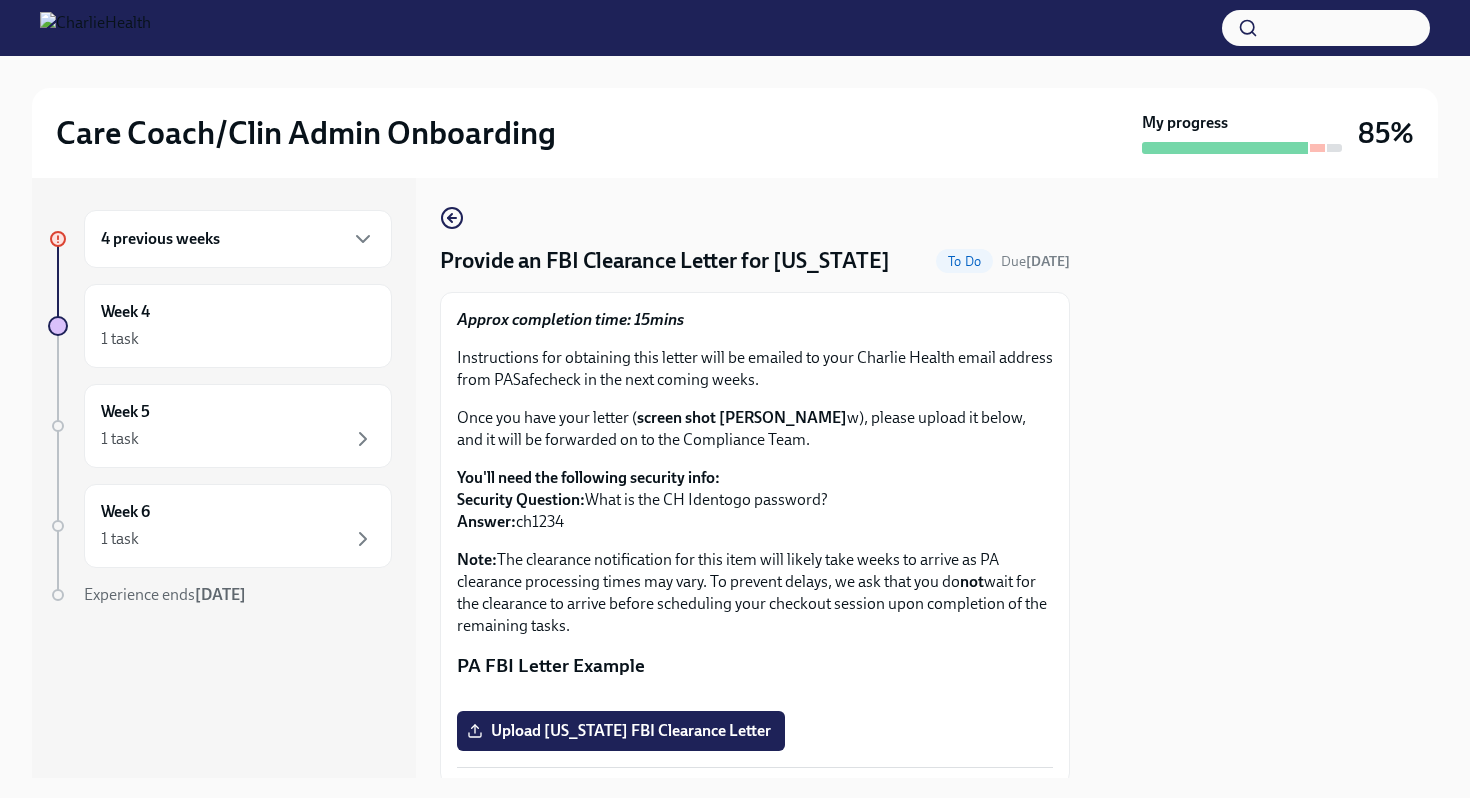 scroll, scrollTop: 0, scrollLeft: 0, axis: both 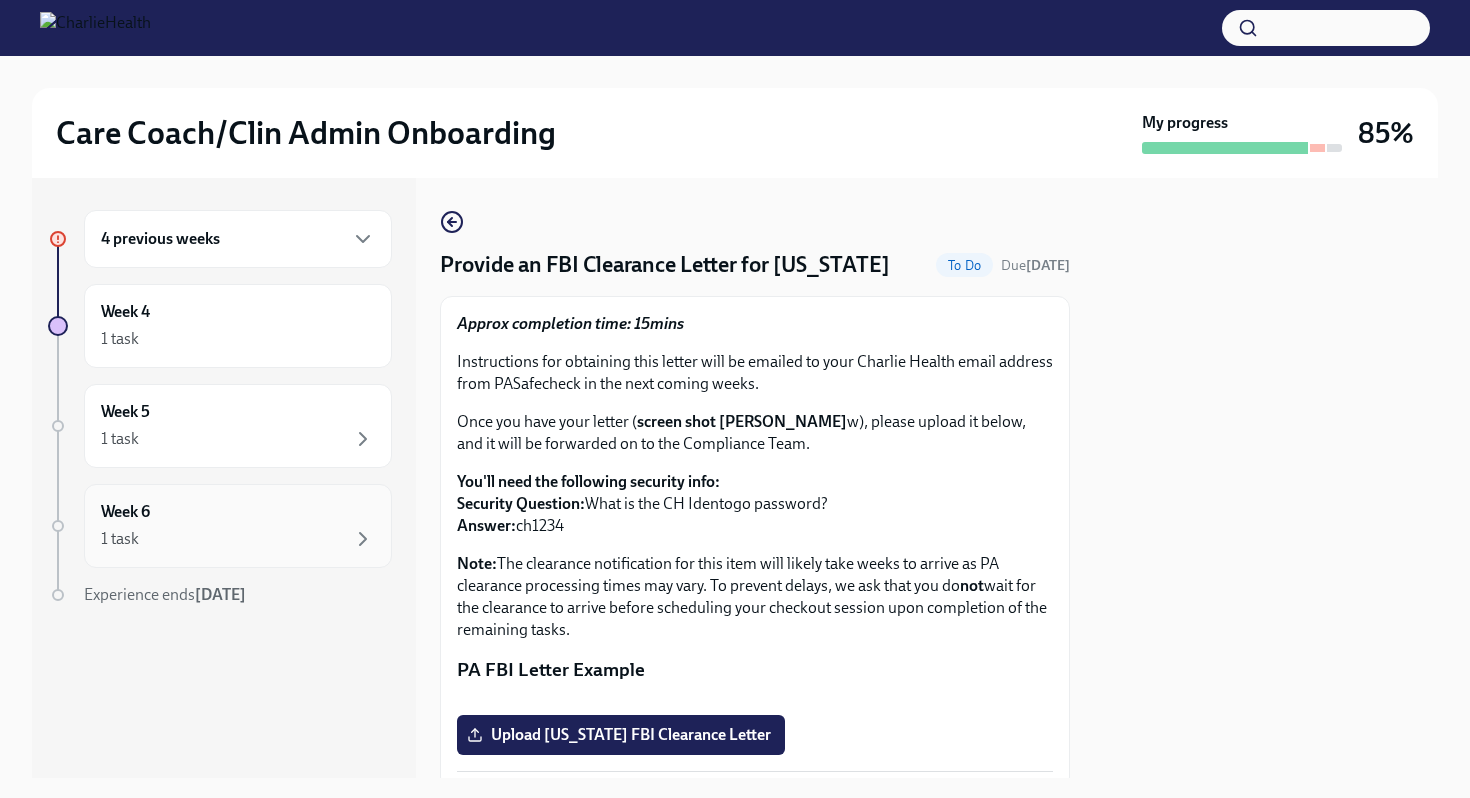 click on "Week 6 1 task" at bounding box center (238, 526) 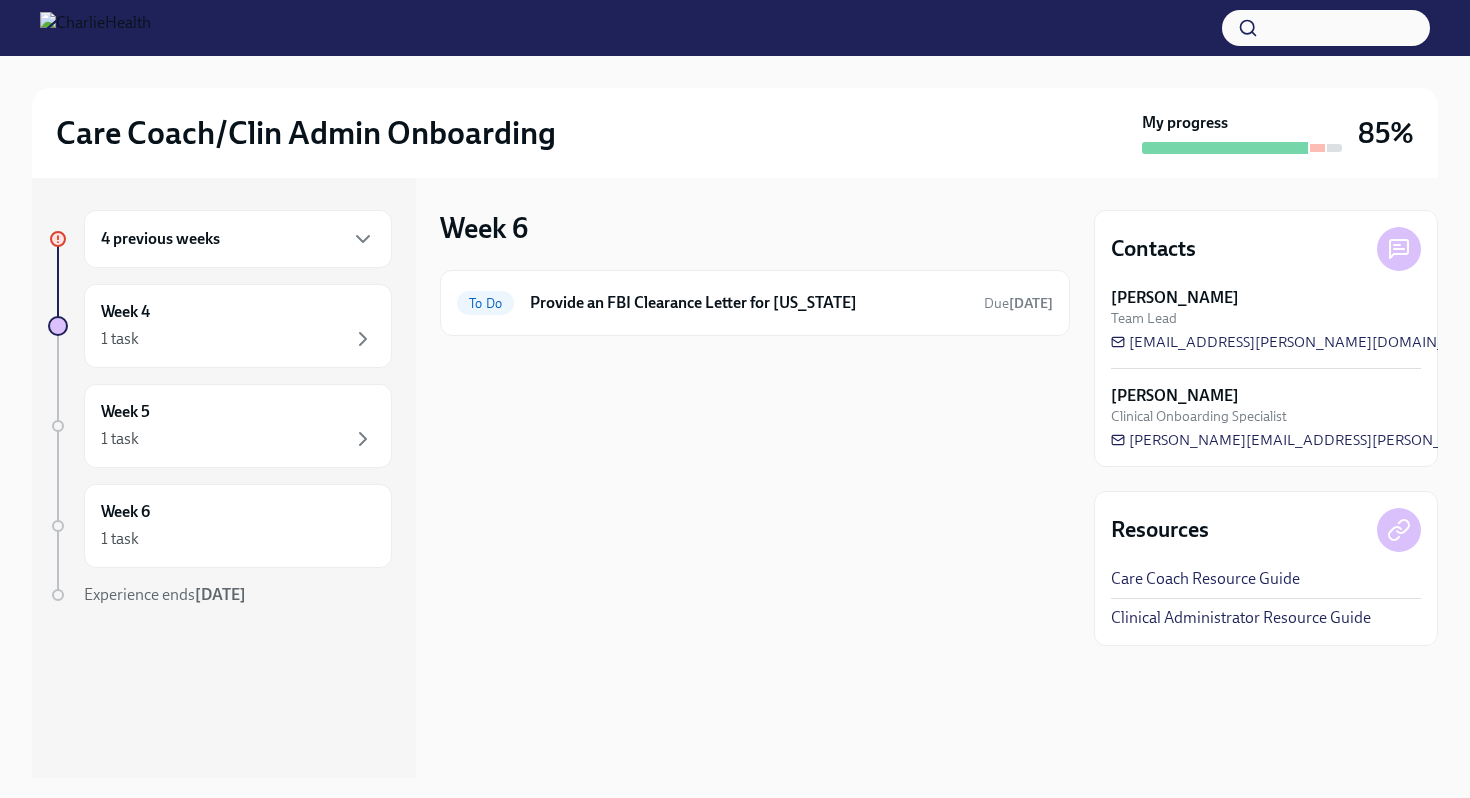 click on "4 previous weeks" at bounding box center (238, 239) 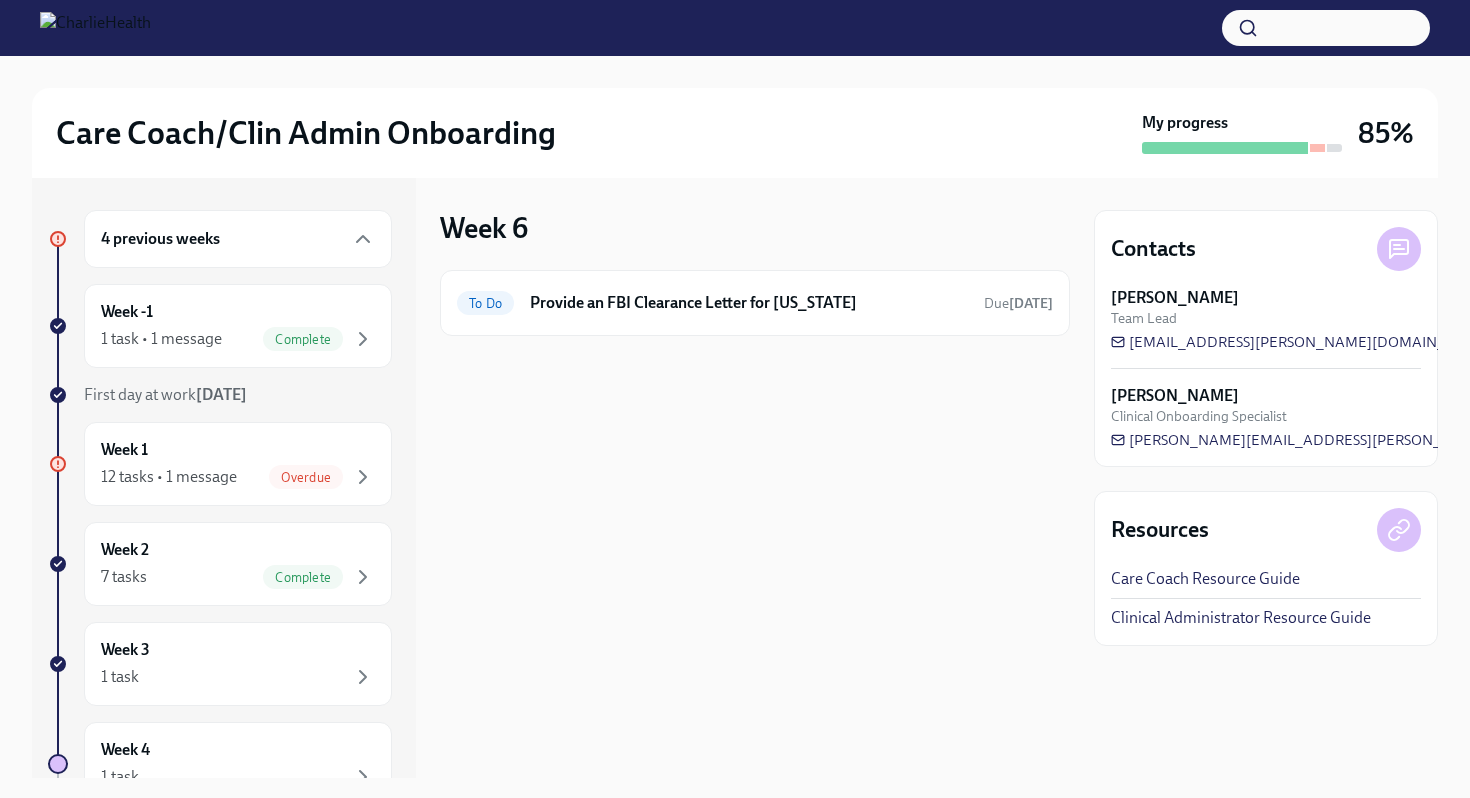 click on "4 previous weeks" at bounding box center (238, 239) 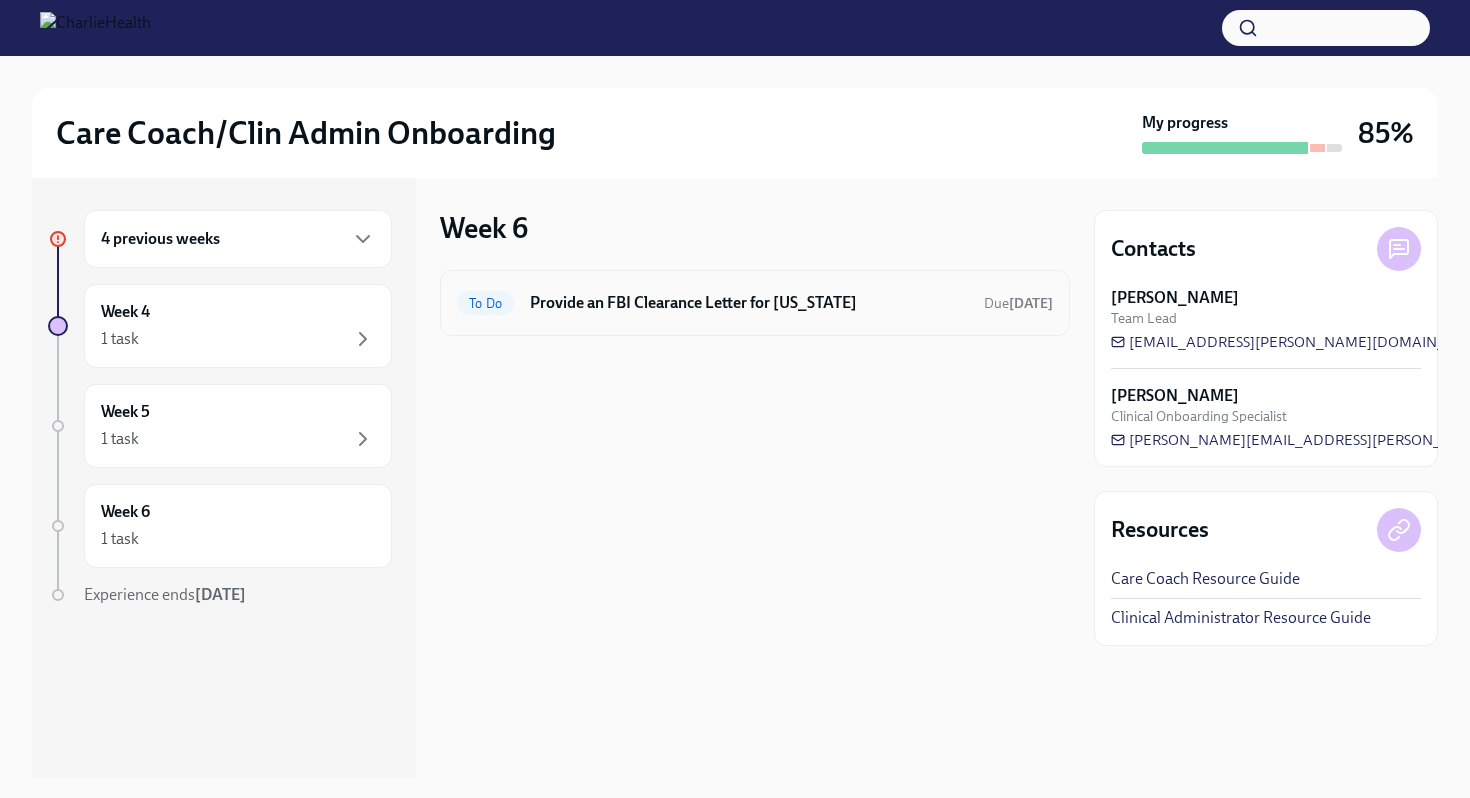 click on "Provide an FBI Clearance Letter for [US_STATE]" at bounding box center [749, 303] 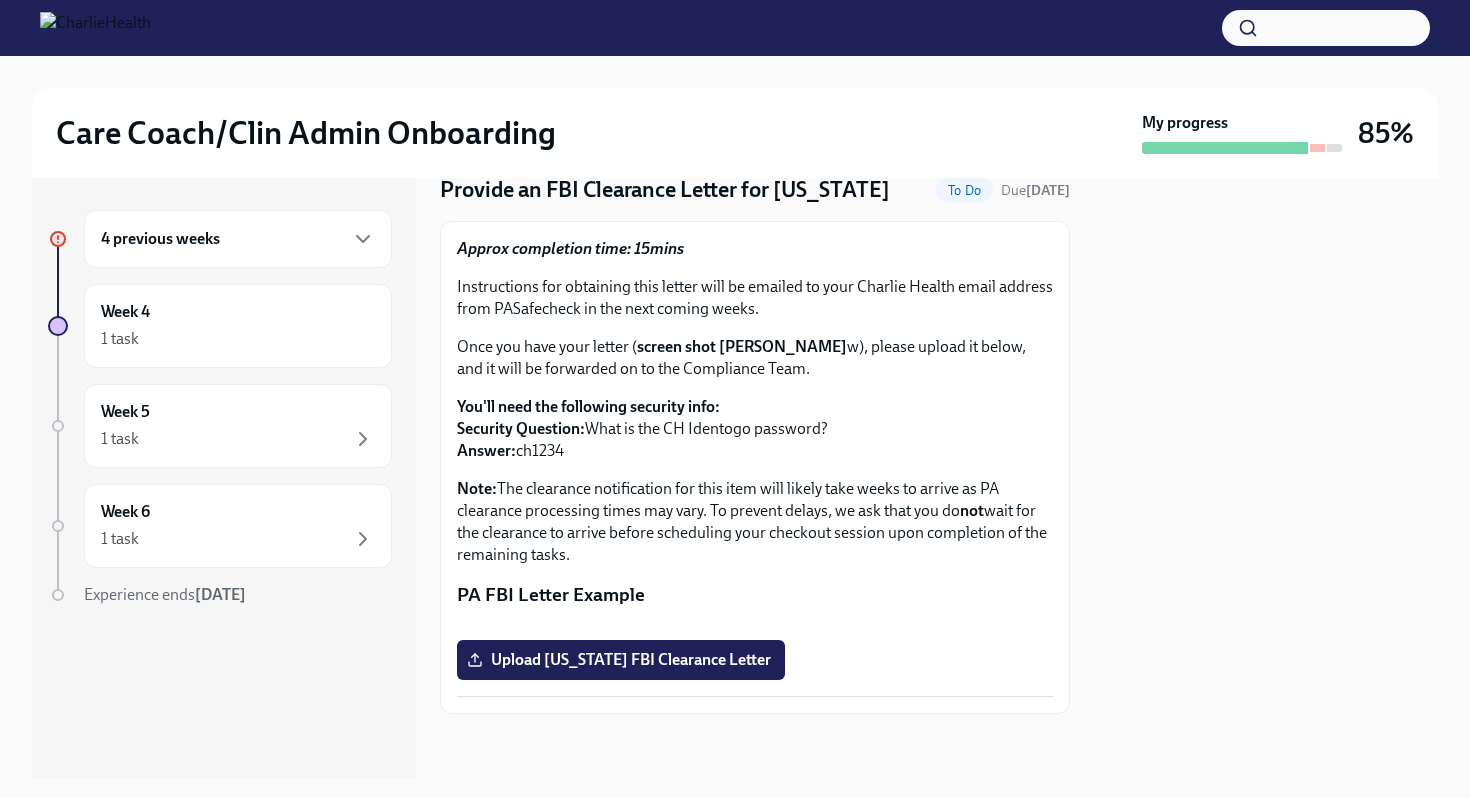 scroll, scrollTop: 274, scrollLeft: 0, axis: vertical 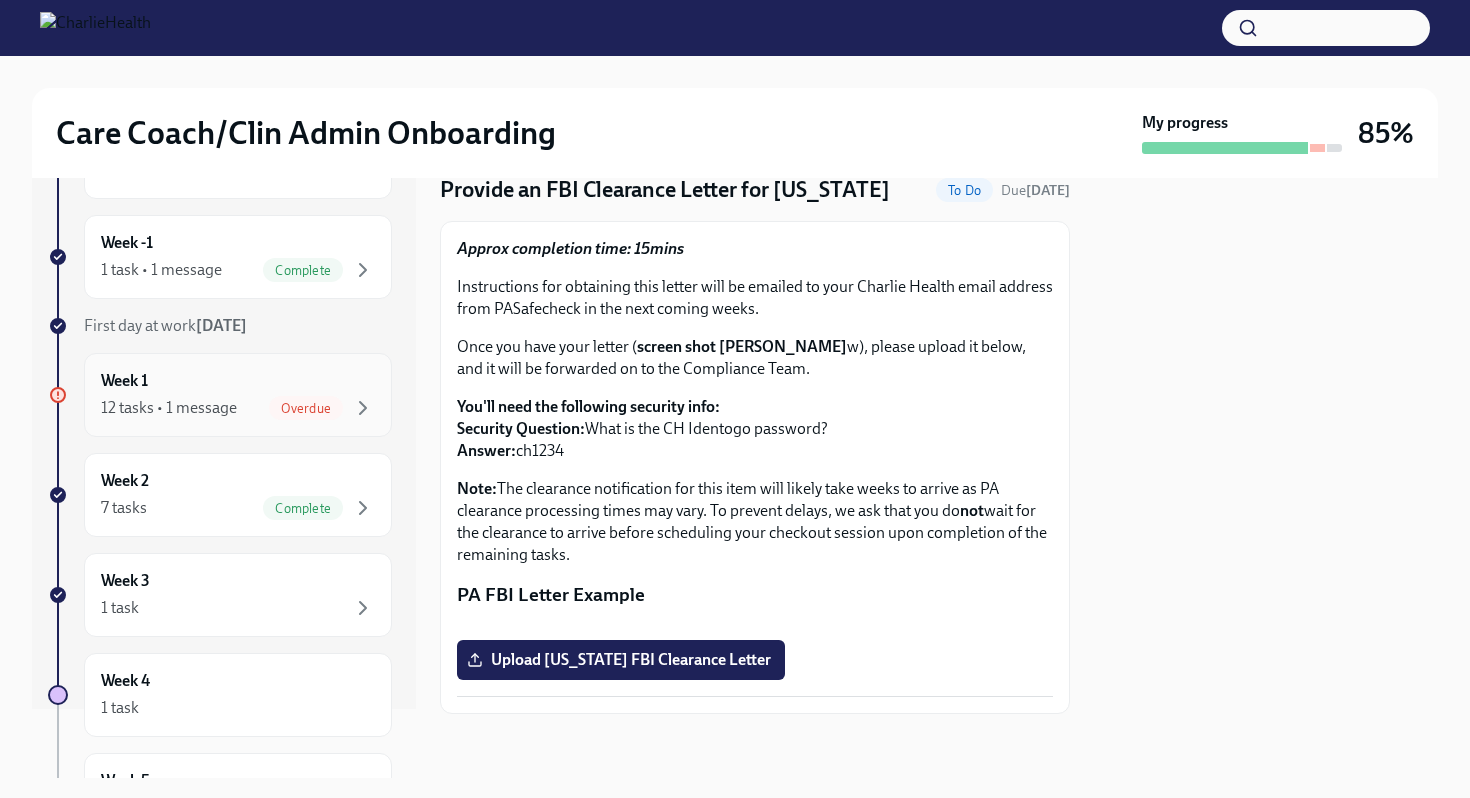 click on "12 tasks • 1 message" at bounding box center (169, 408) 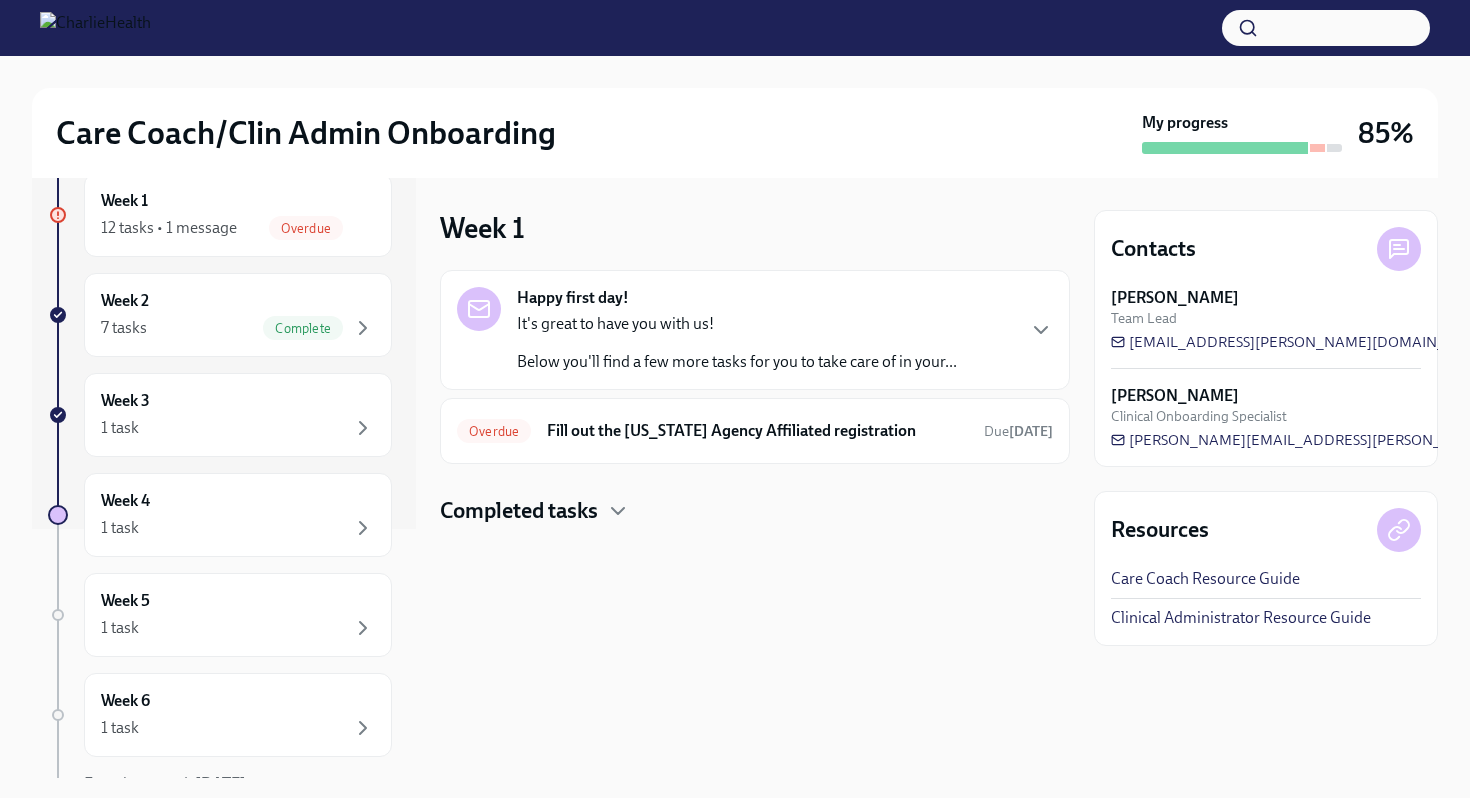 scroll, scrollTop: 346, scrollLeft: 0, axis: vertical 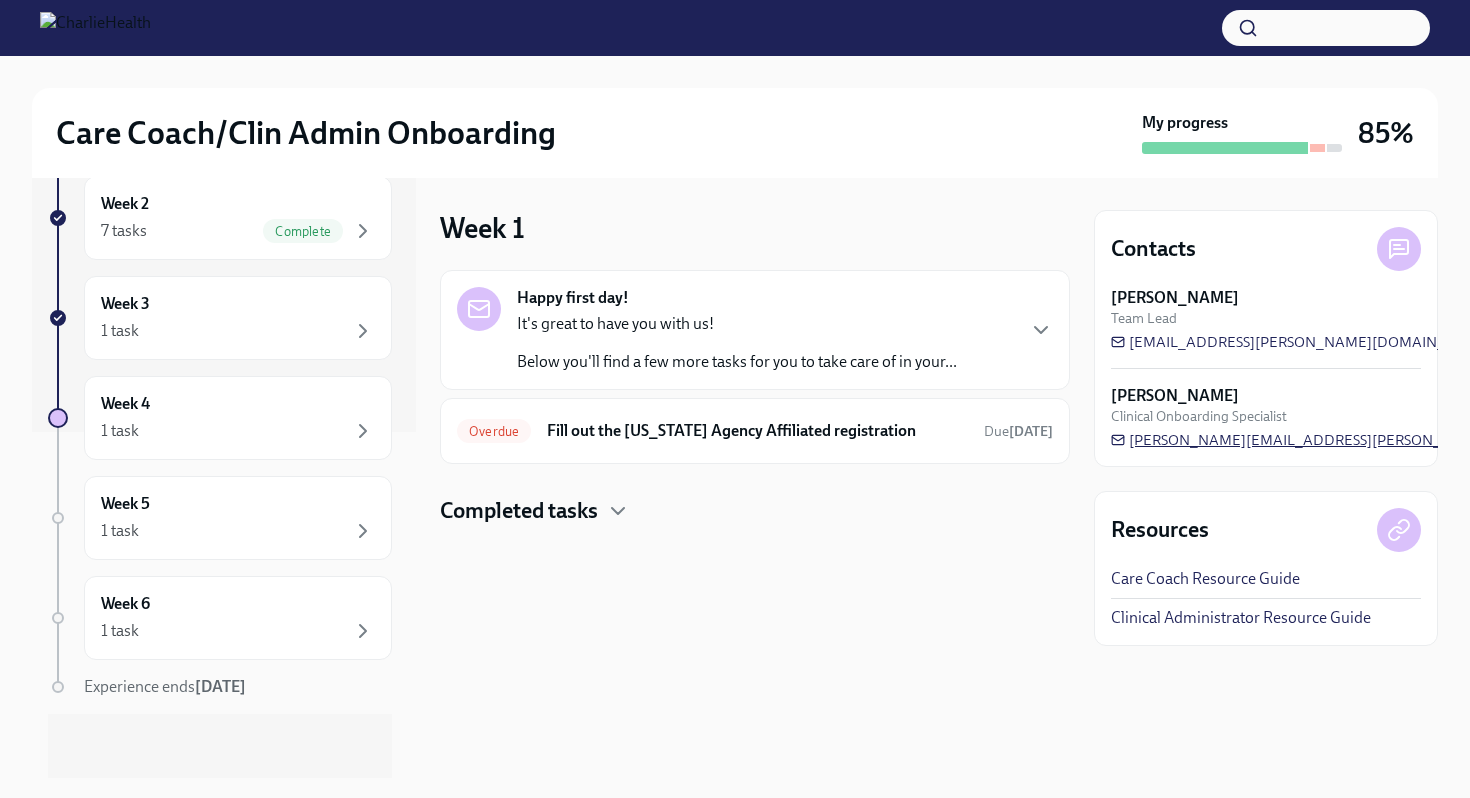 click on "[PERSON_NAME][EMAIL_ADDRESS][PERSON_NAME][DOMAIN_NAME]" at bounding box center (1360, 440) 